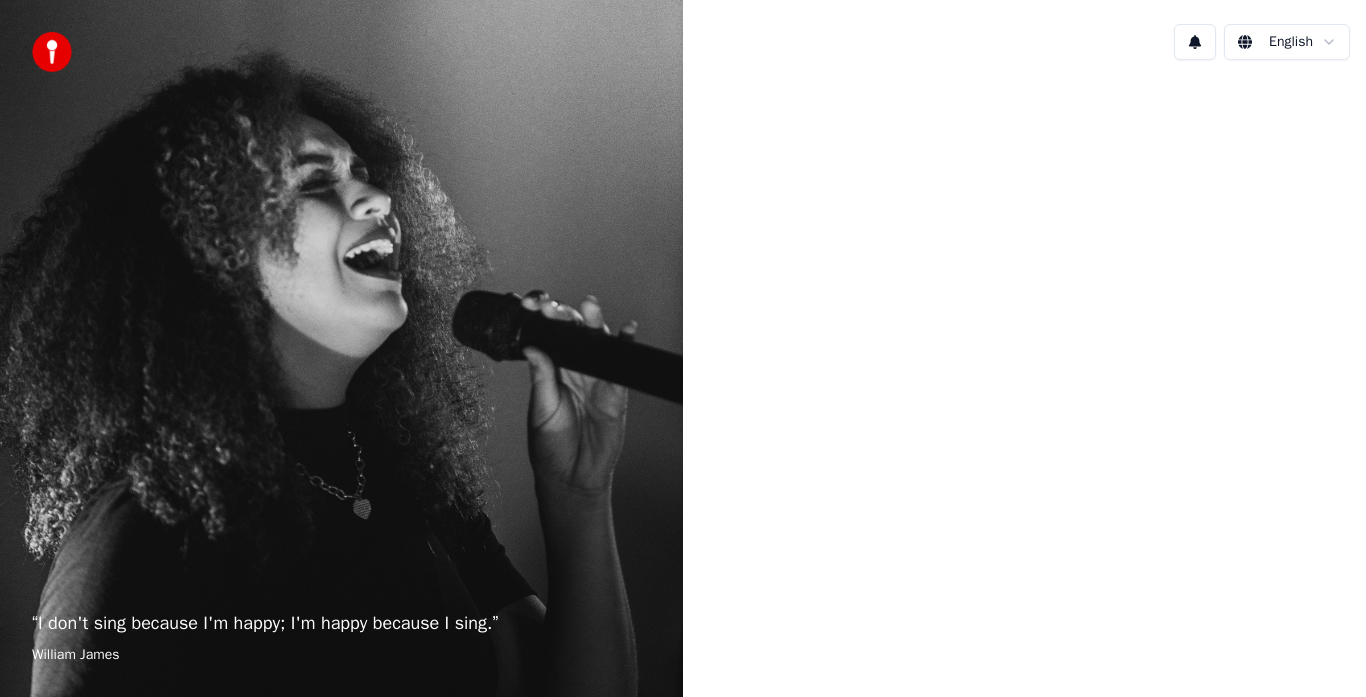 scroll, scrollTop: 0, scrollLeft: 0, axis: both 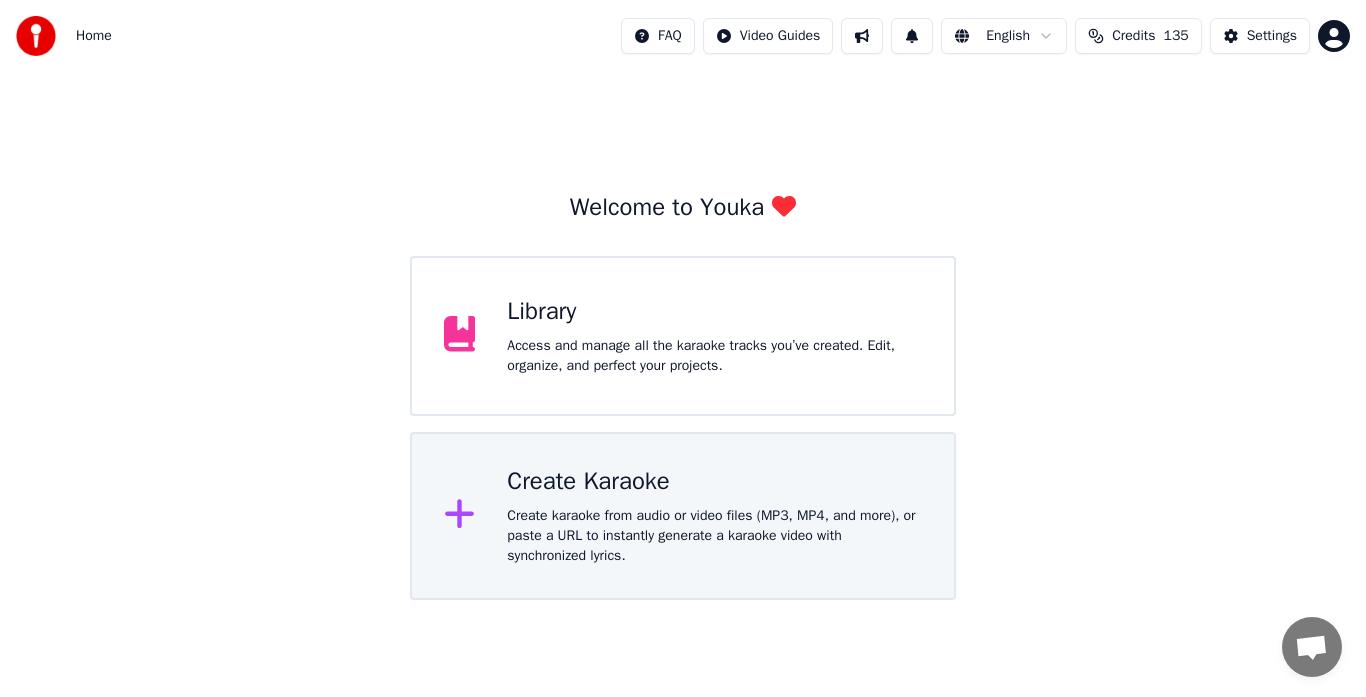 click on "Create karaoke from audio or video files (MP3, MP4, and more), or paste a URL to instantly generate a karaoke video with synchronized lyrics." at bounding box center (714, 356) 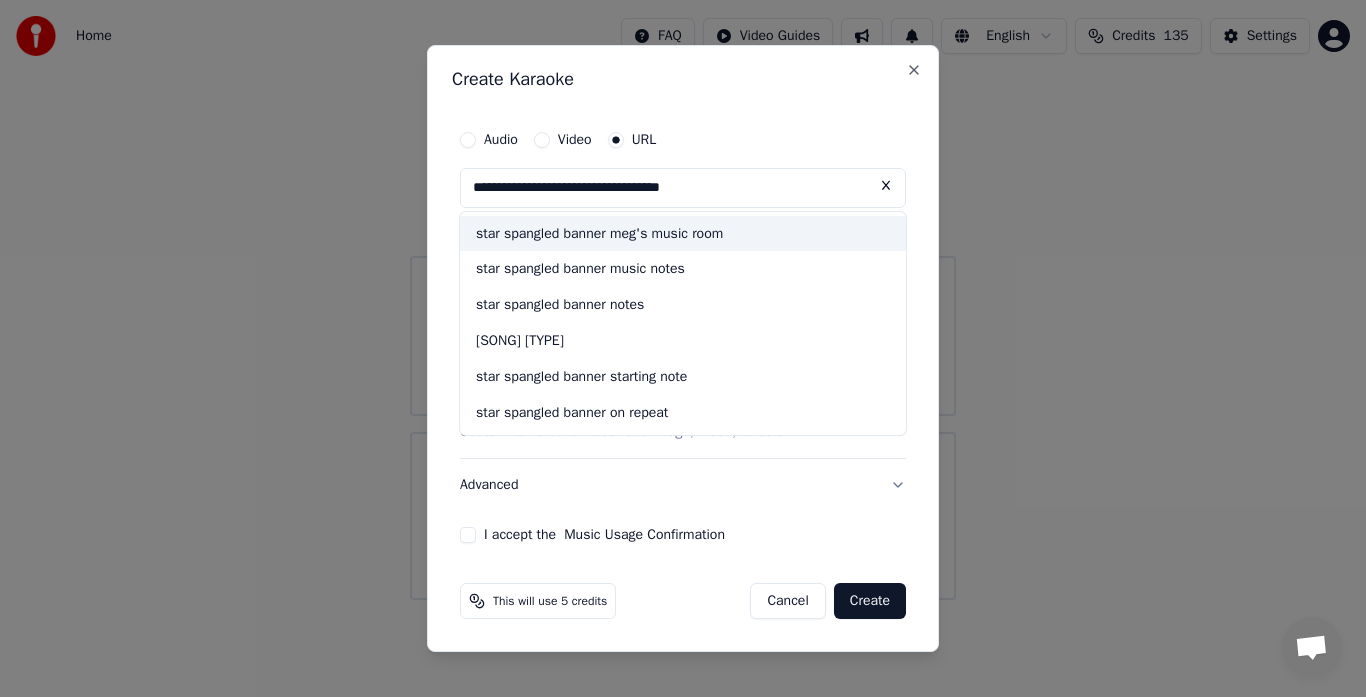 type on "**********" 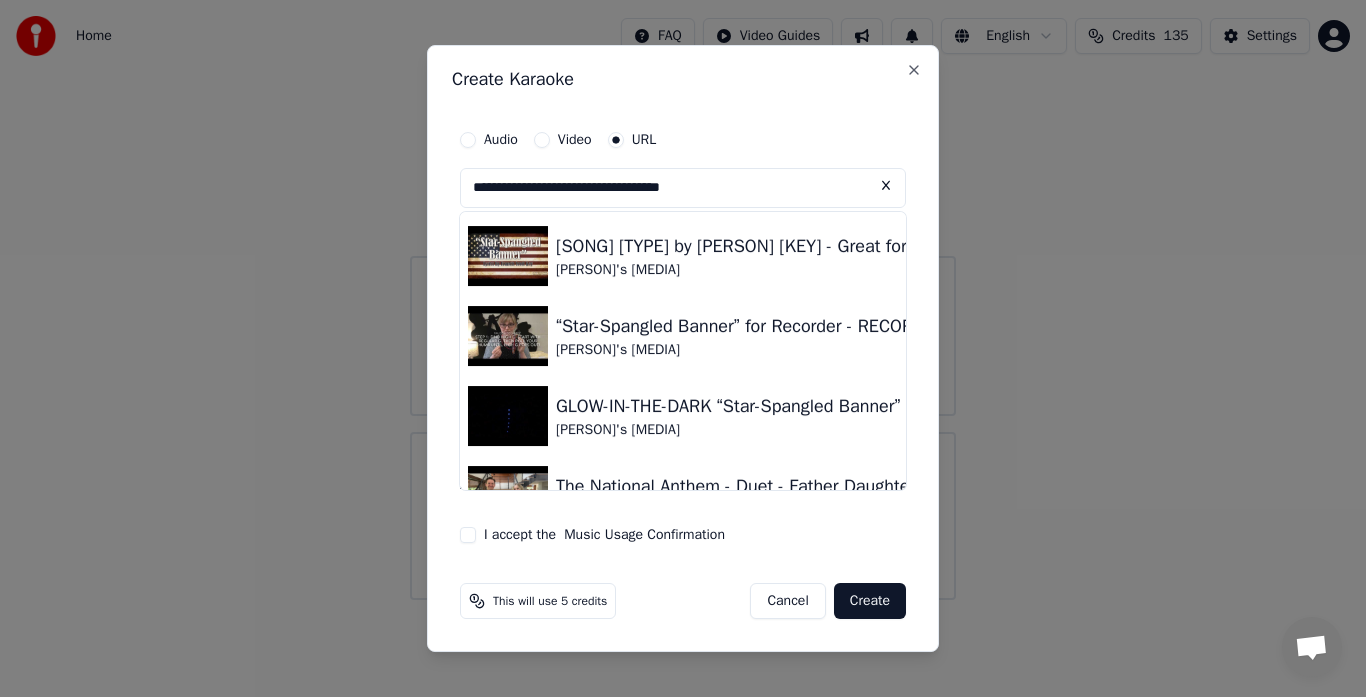 click at bounding box center (508, 256) 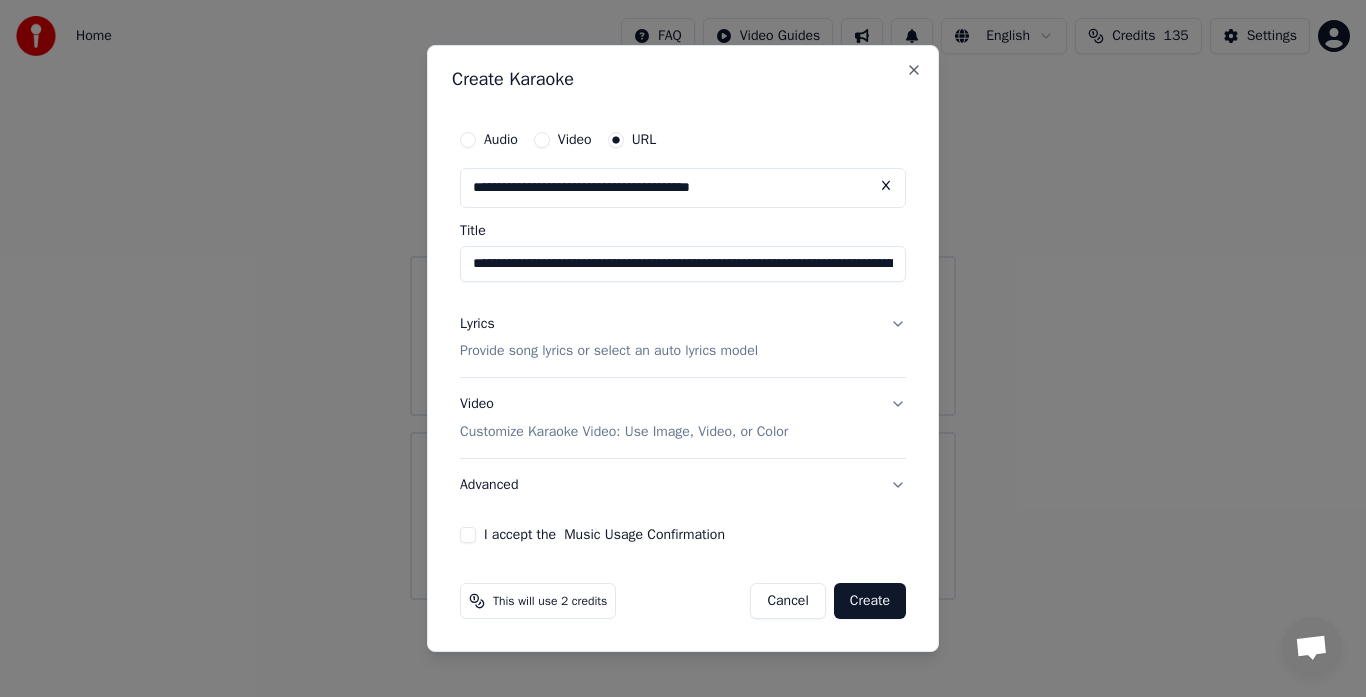 click on "I accept the   Music Usage Confirmation" at bounding box center [468, 535] 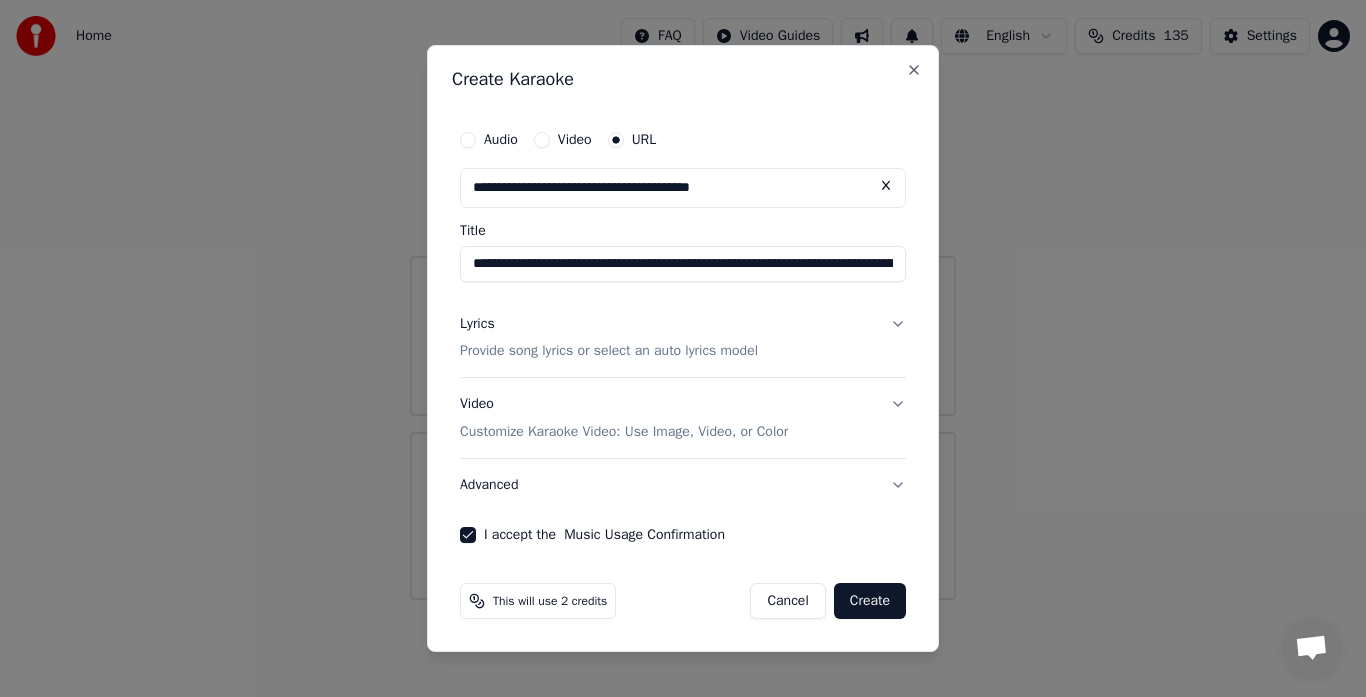 click on "Create" at bounding box center (870, 601) 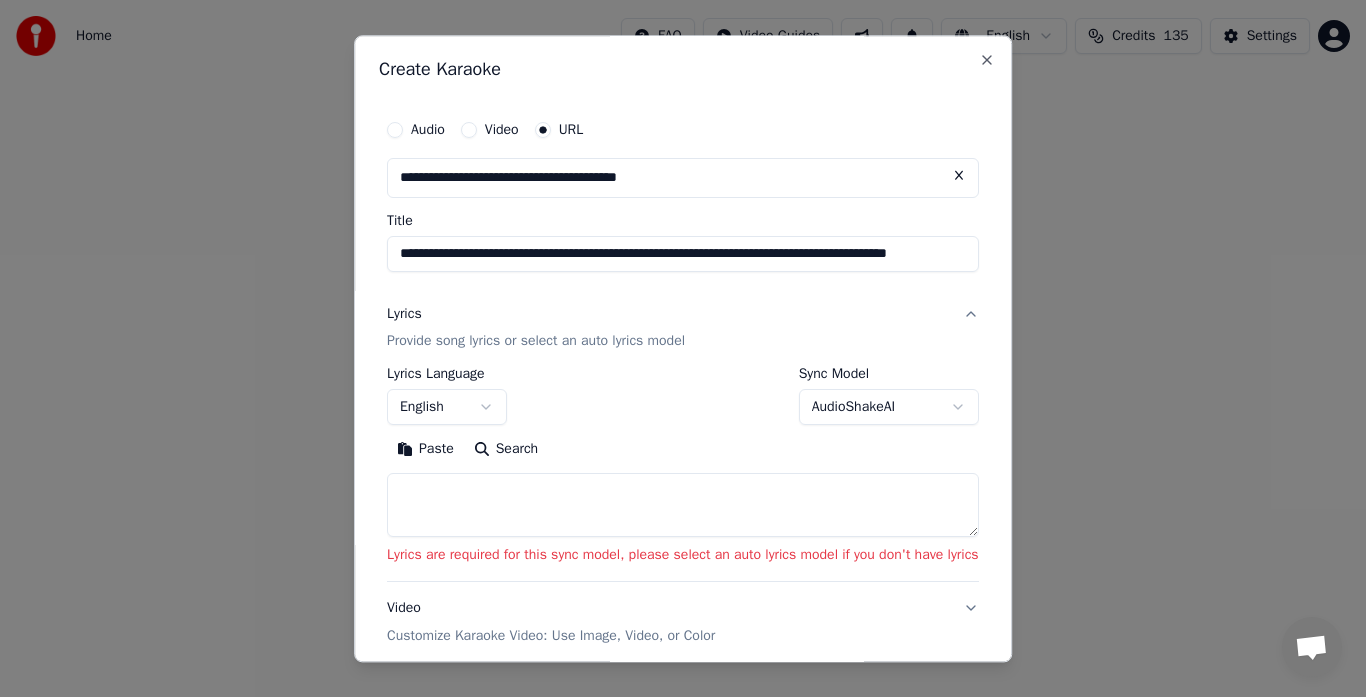 click on "AudioShakeAI" at bounding box center [889, 408] 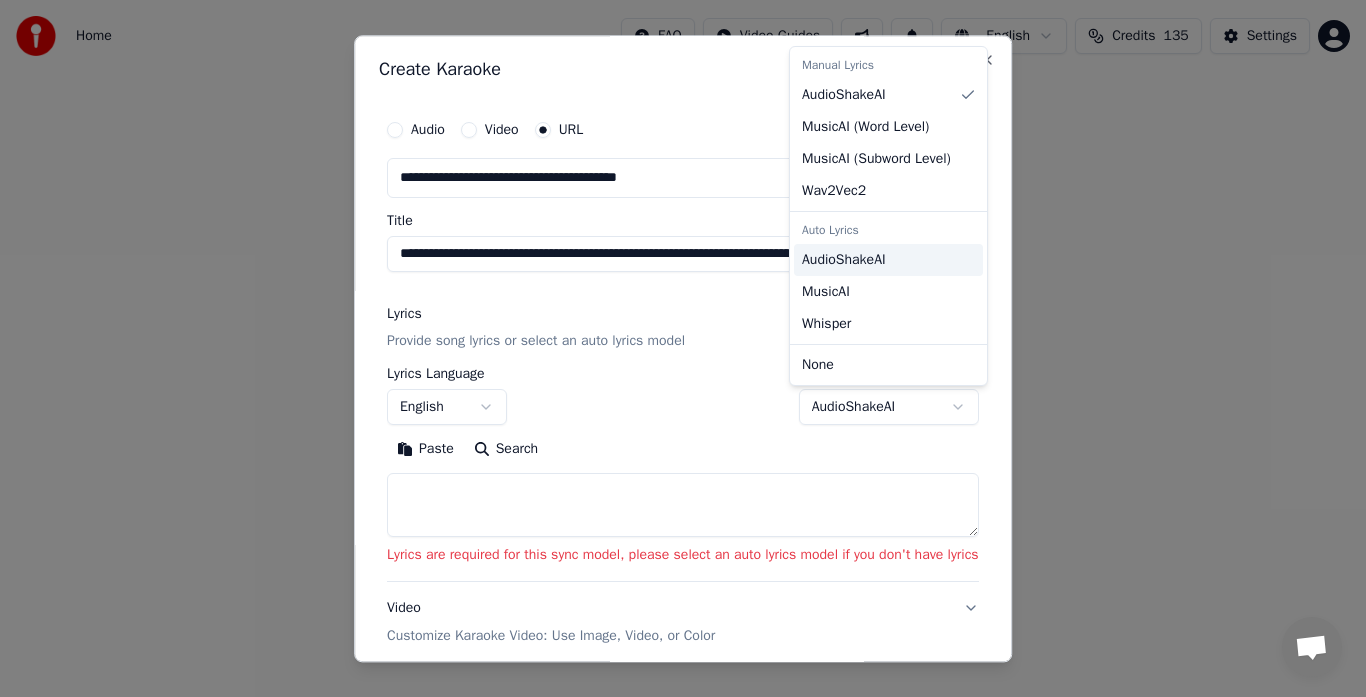 click on "AudioShakeAI" at bounding box center [844, 260] 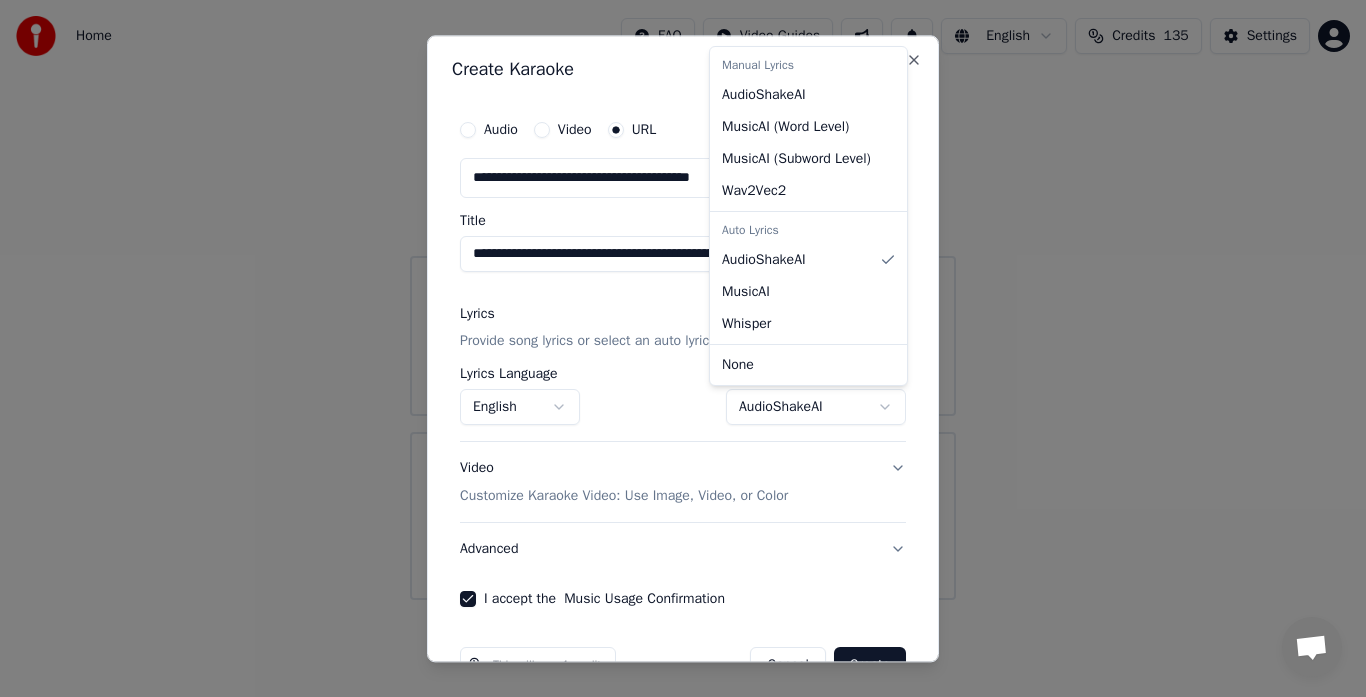 click at bounding box center [683, 348] 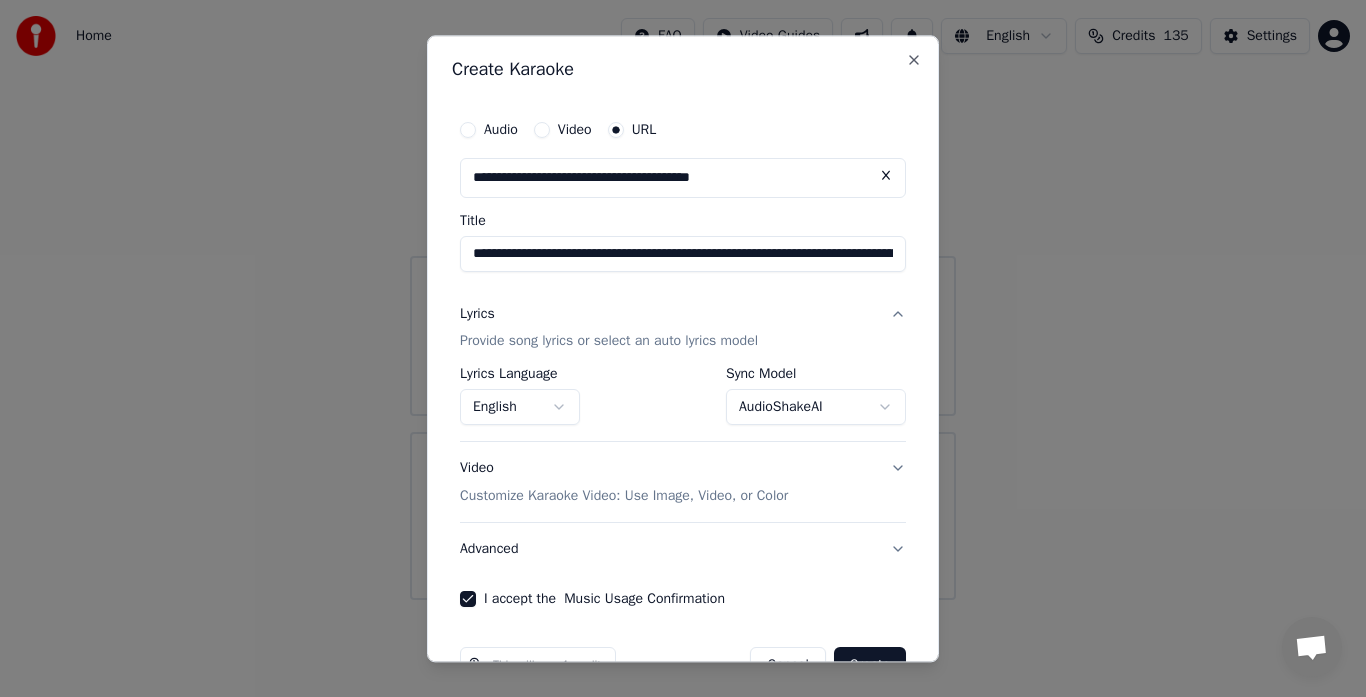 click on "Create" at bounding box center (870, 666) 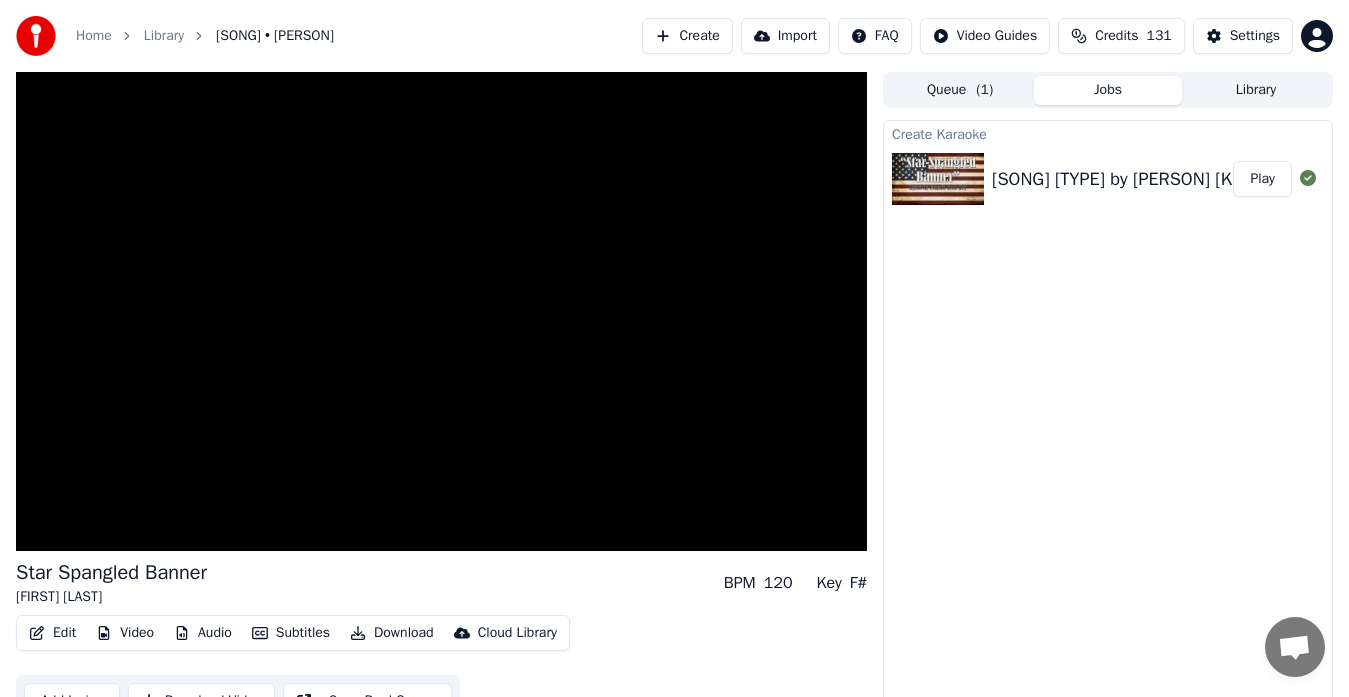 click at bounding box center [441, 311] 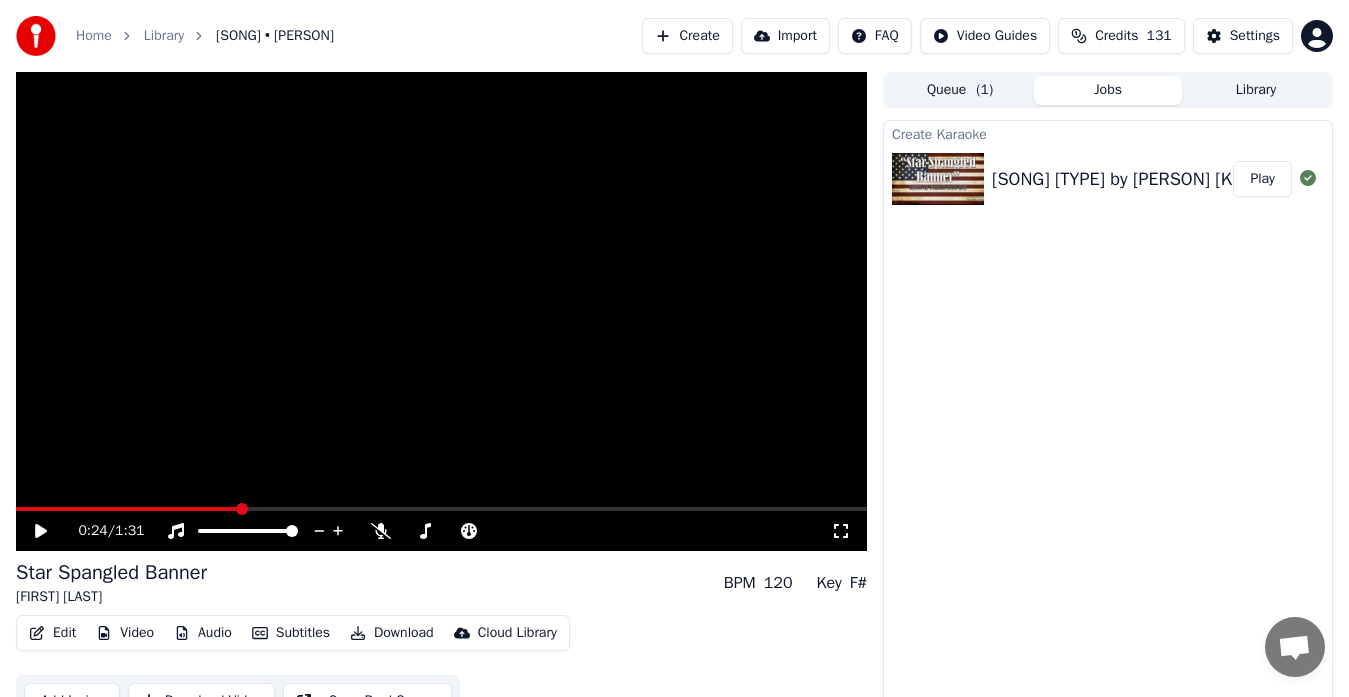 click on "Home" at bounding box center (94, 36) 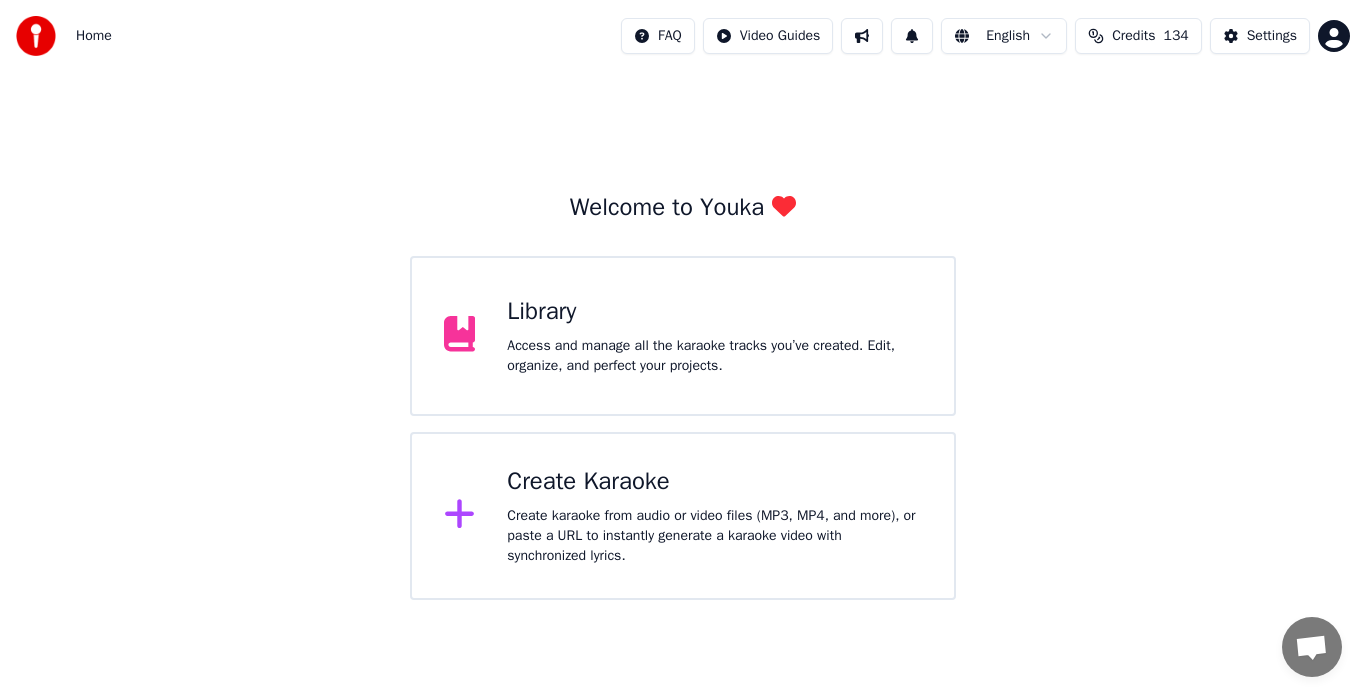 click on "Create karaoke from audio or video files (MP3, MP4, and more), or paste a URL to instantly generate a karaoke video with synchronized lyrics." at bounding box center [714, 356] 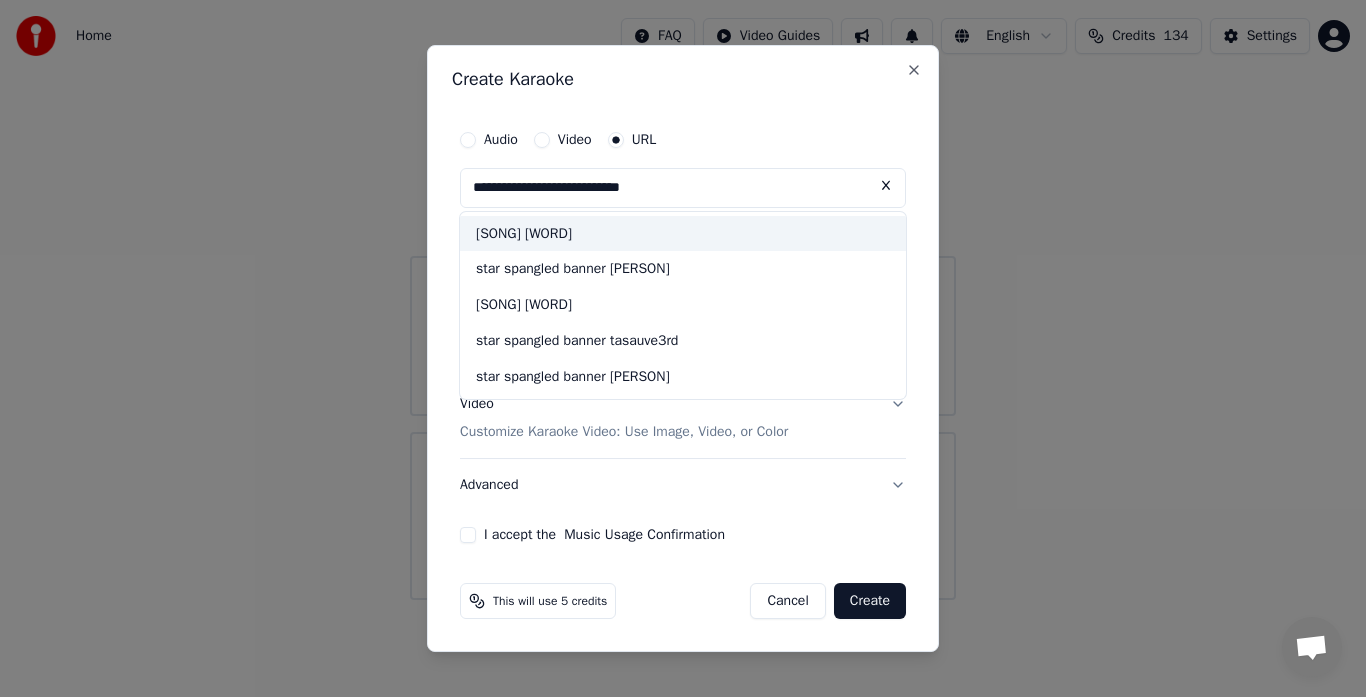type on "**********" 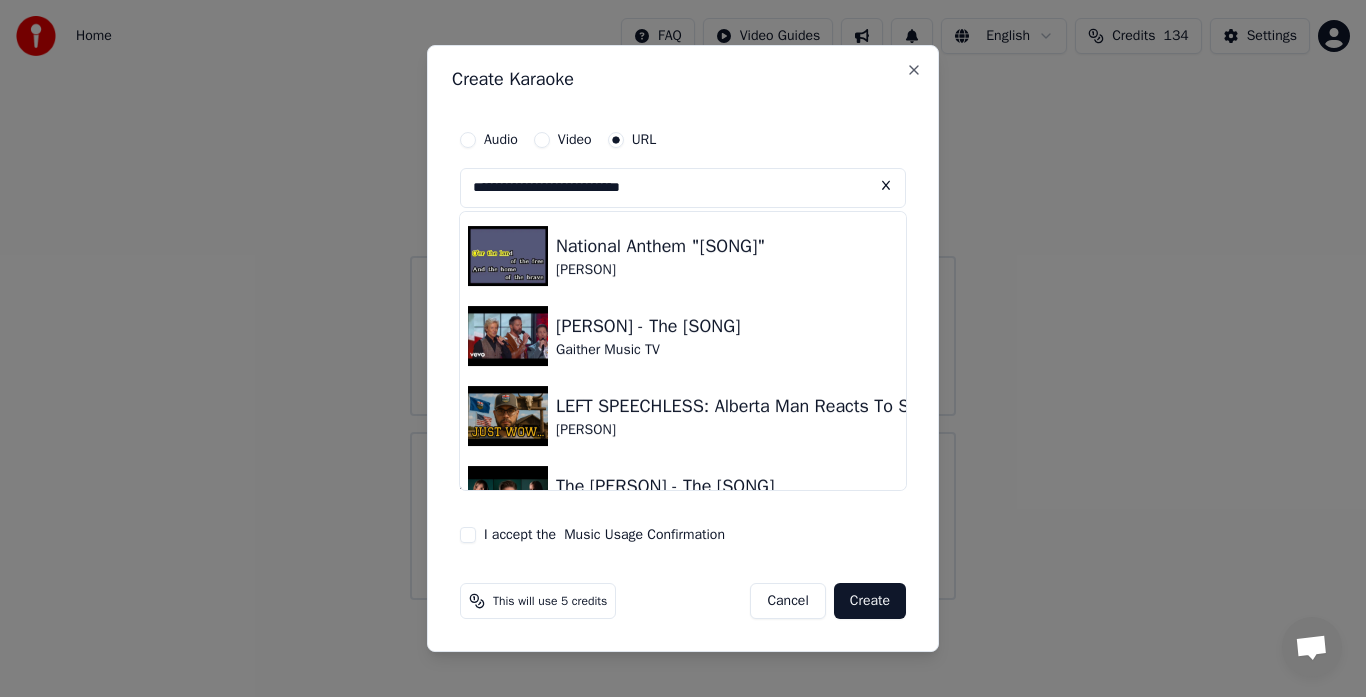 click at bounding box center [508, 256] 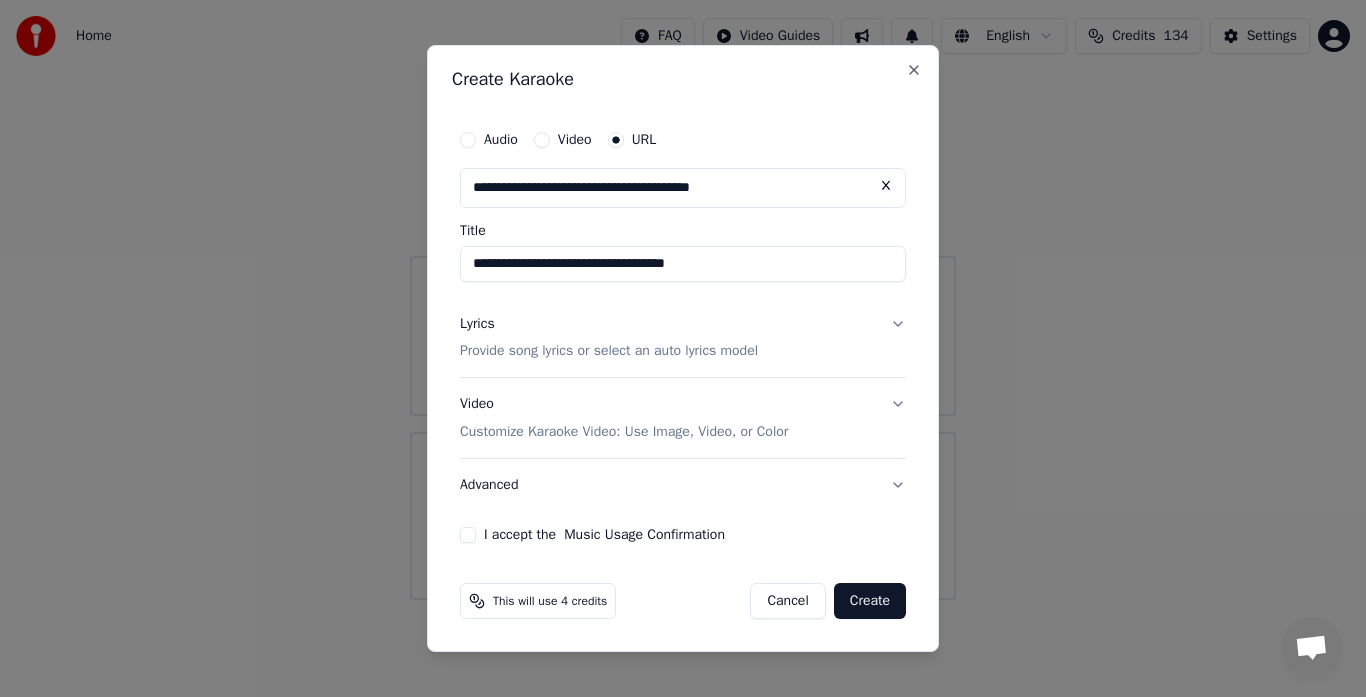 click on "Create" at bounding box center (870, 601) 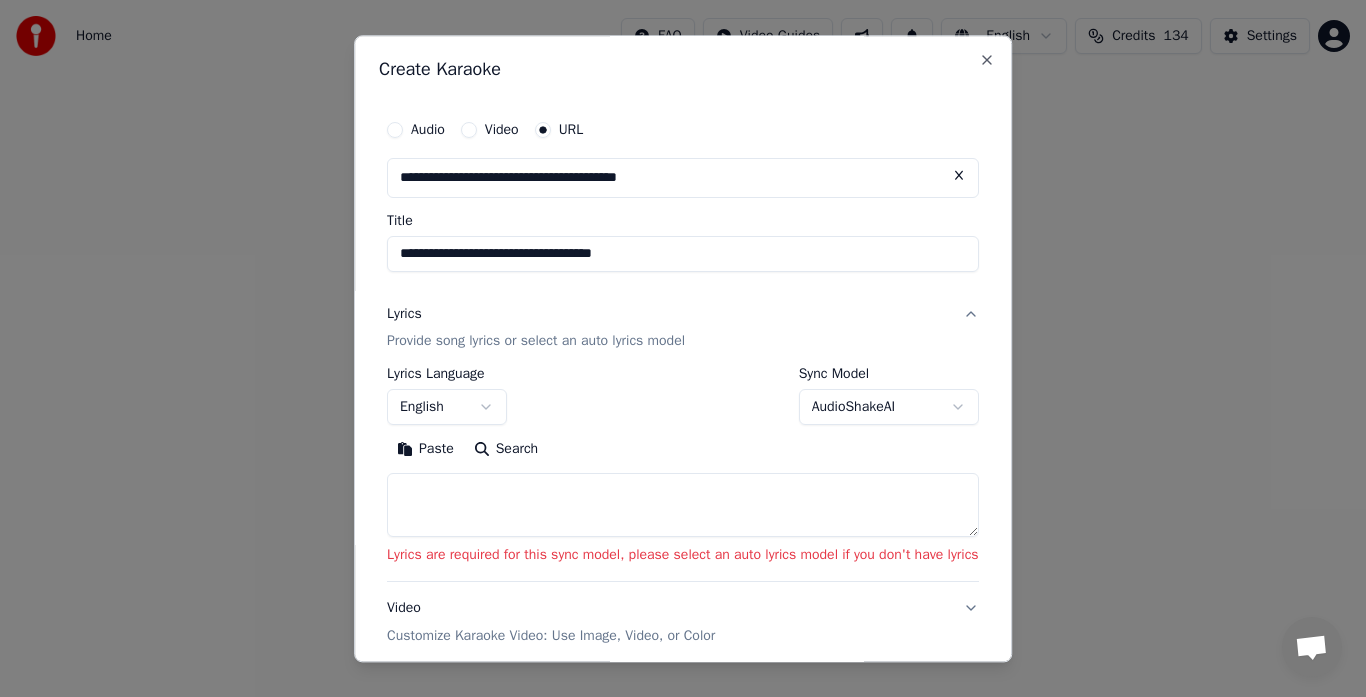 click on "AudioShakeAI" at bounding box center (889, 408) 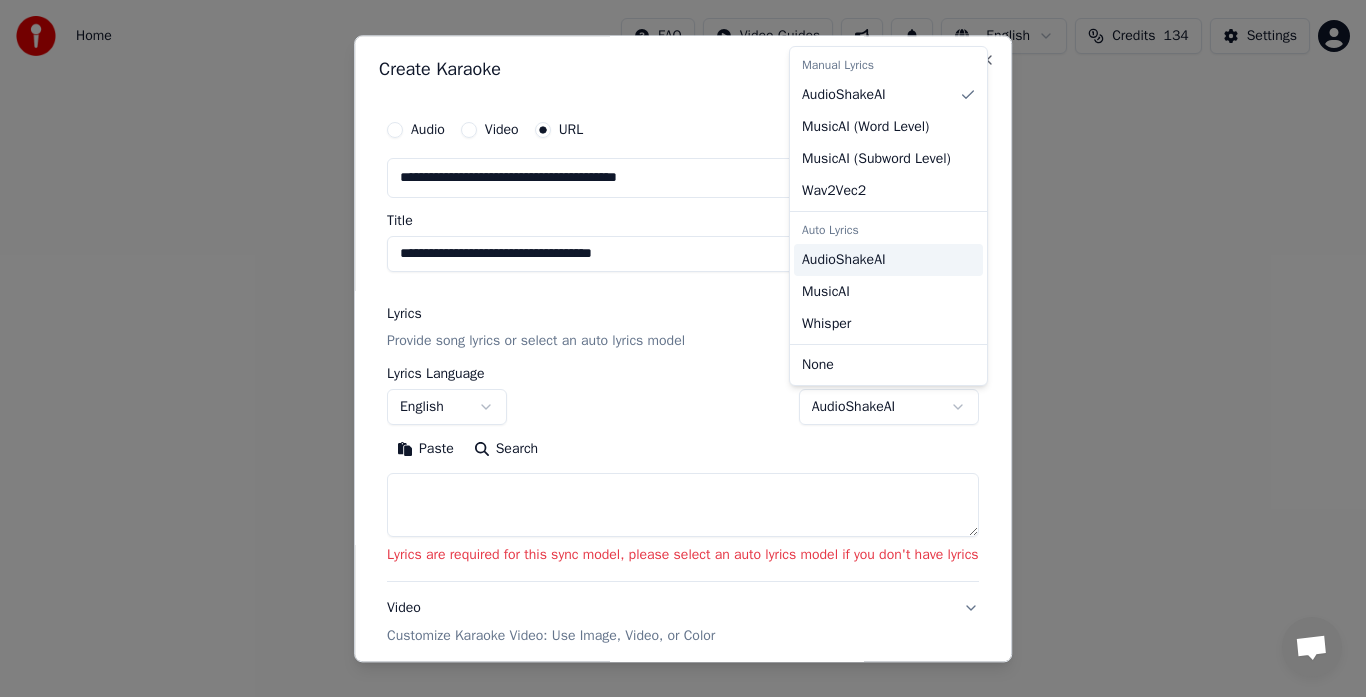 click on "AudioShakeAI" at bounding box center [844, 260] 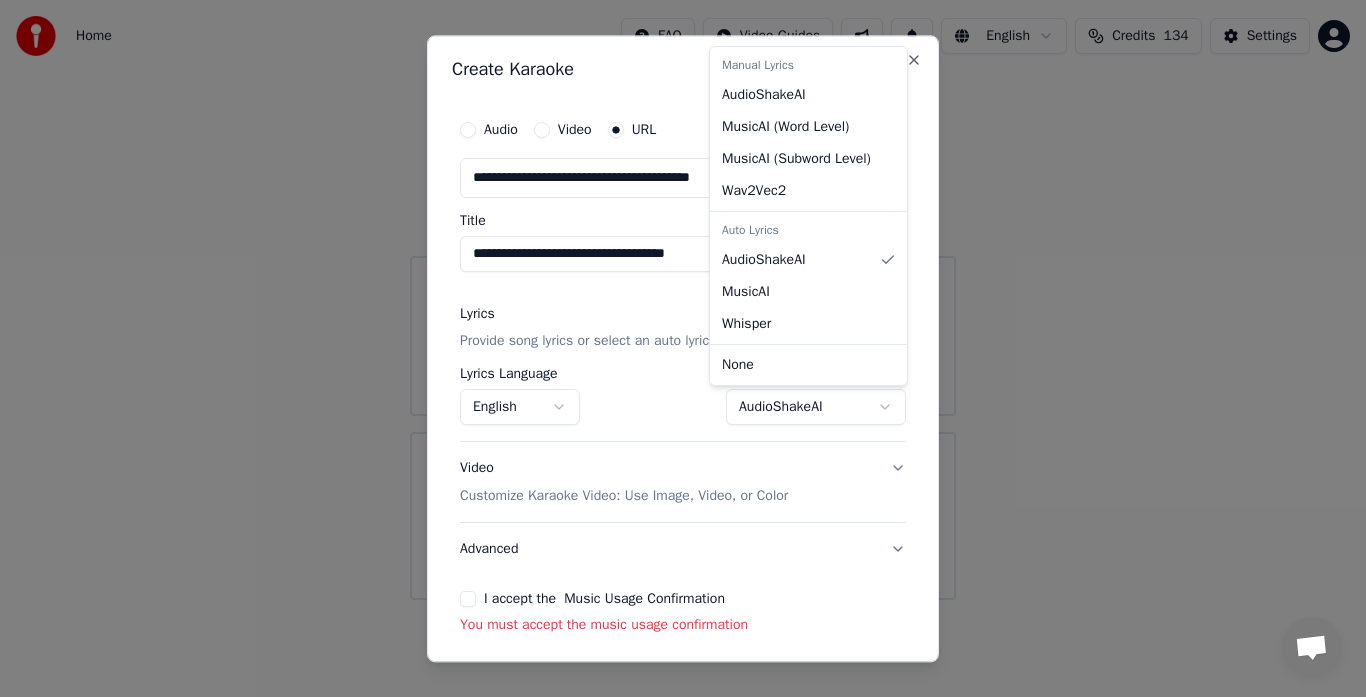 click at bounding box center [683, 348] 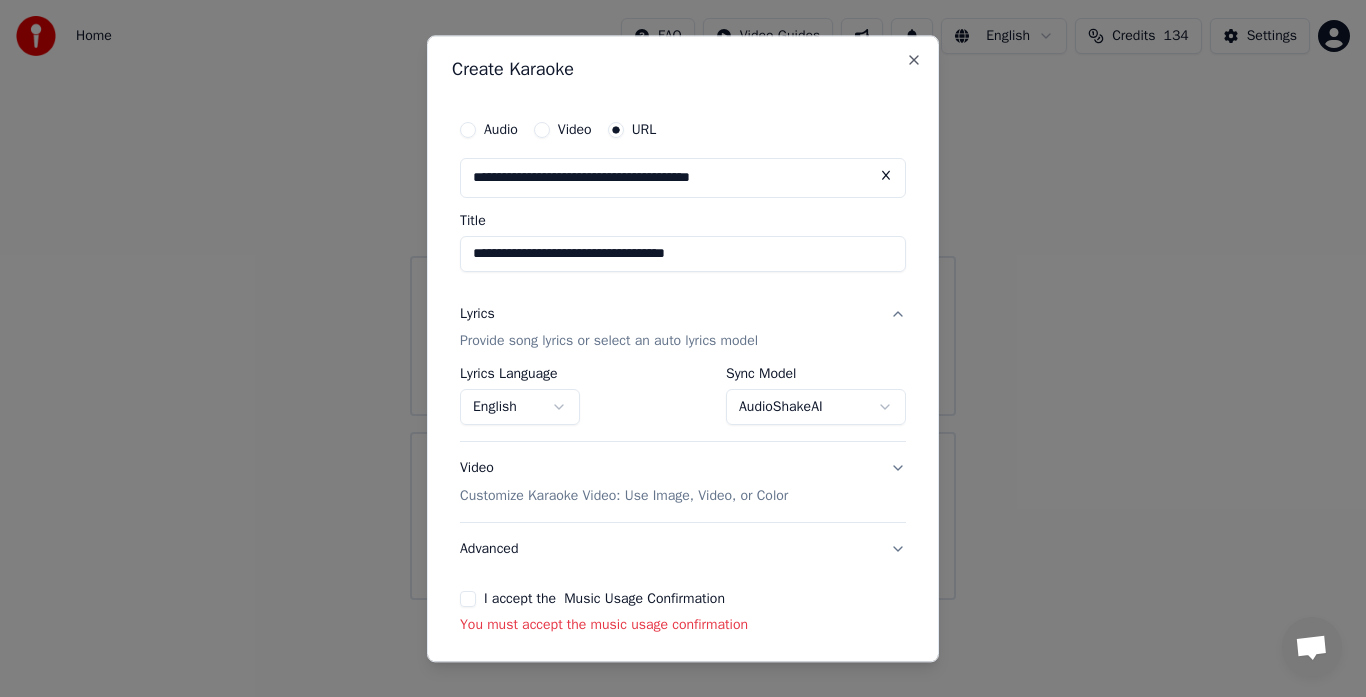 click on "I accept the   Music Usage Confirmation" at bounding box center (468, 600) 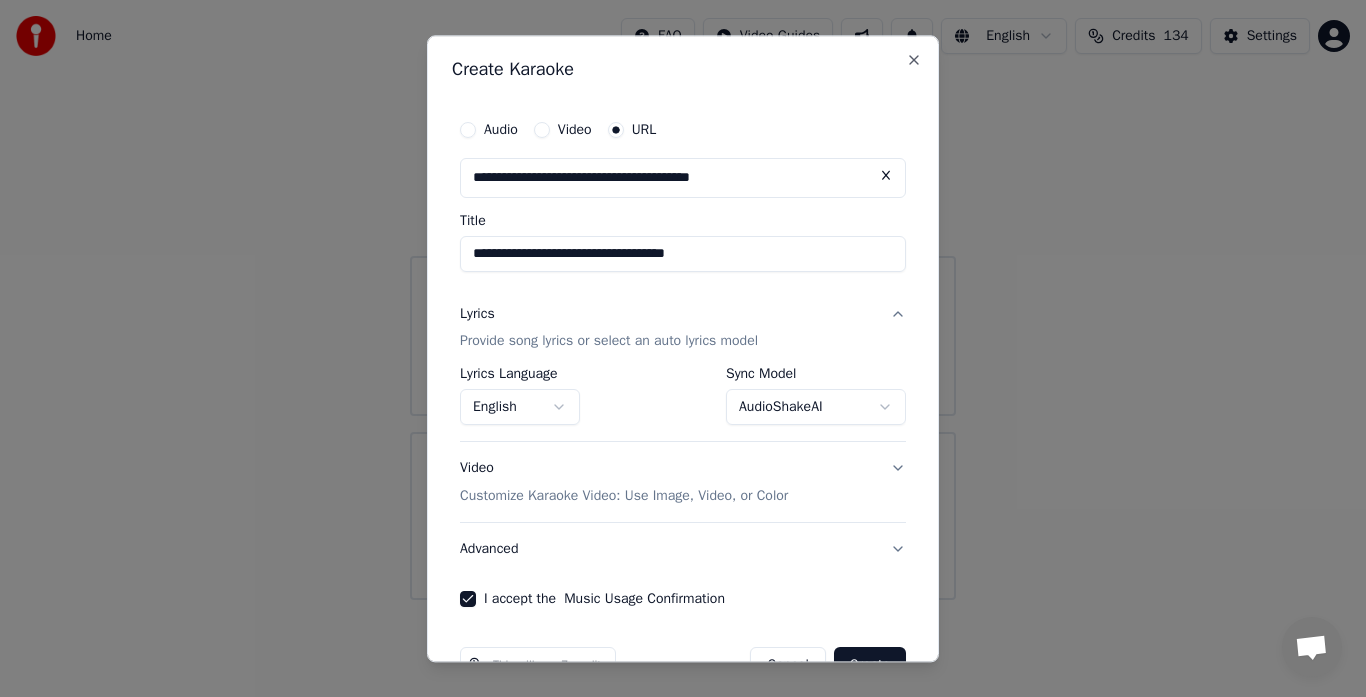 click on "Create" at bounding box center (870, 666) 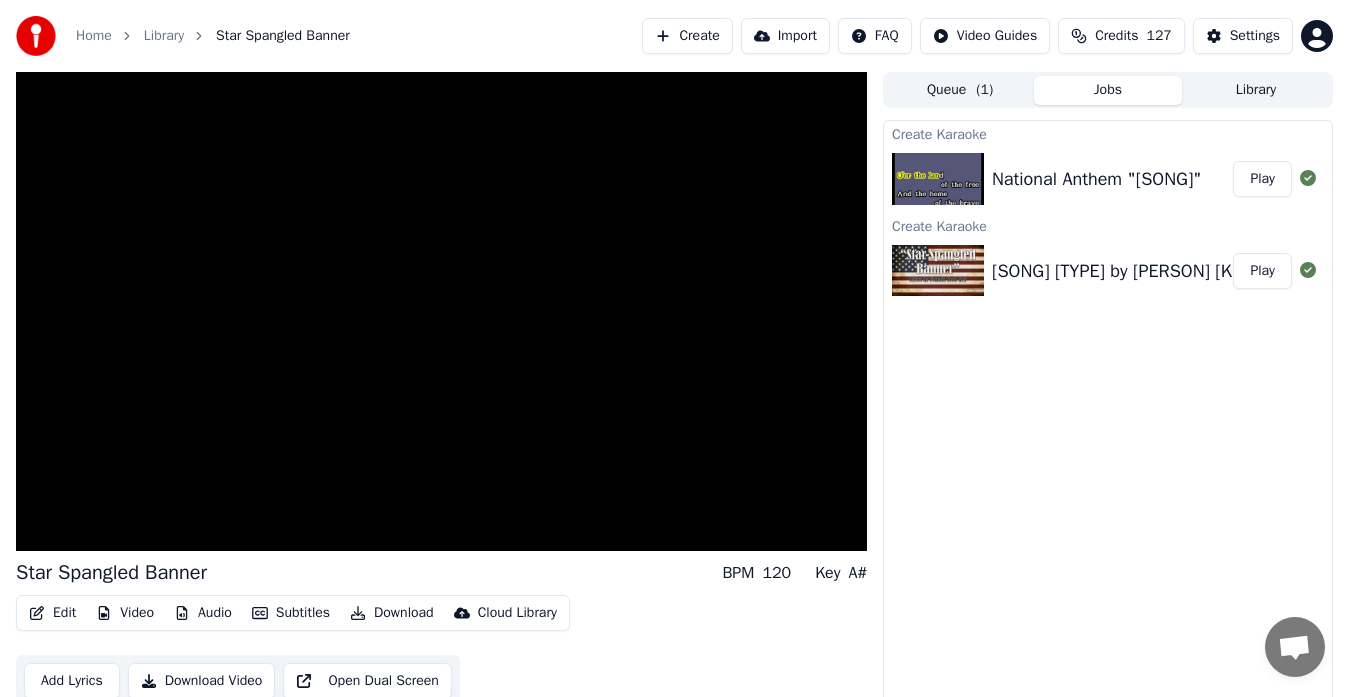 click at bounding box center (441, 311) 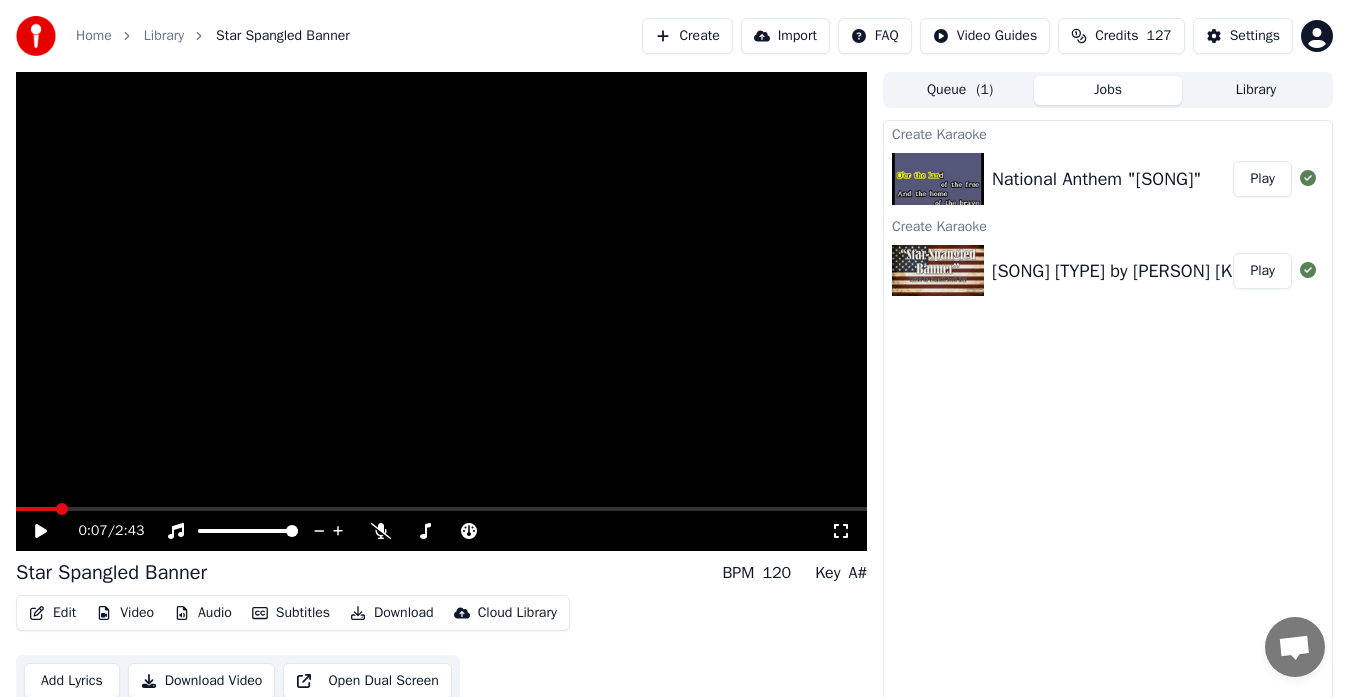 click on "Library" at bounding box center (164, 36) 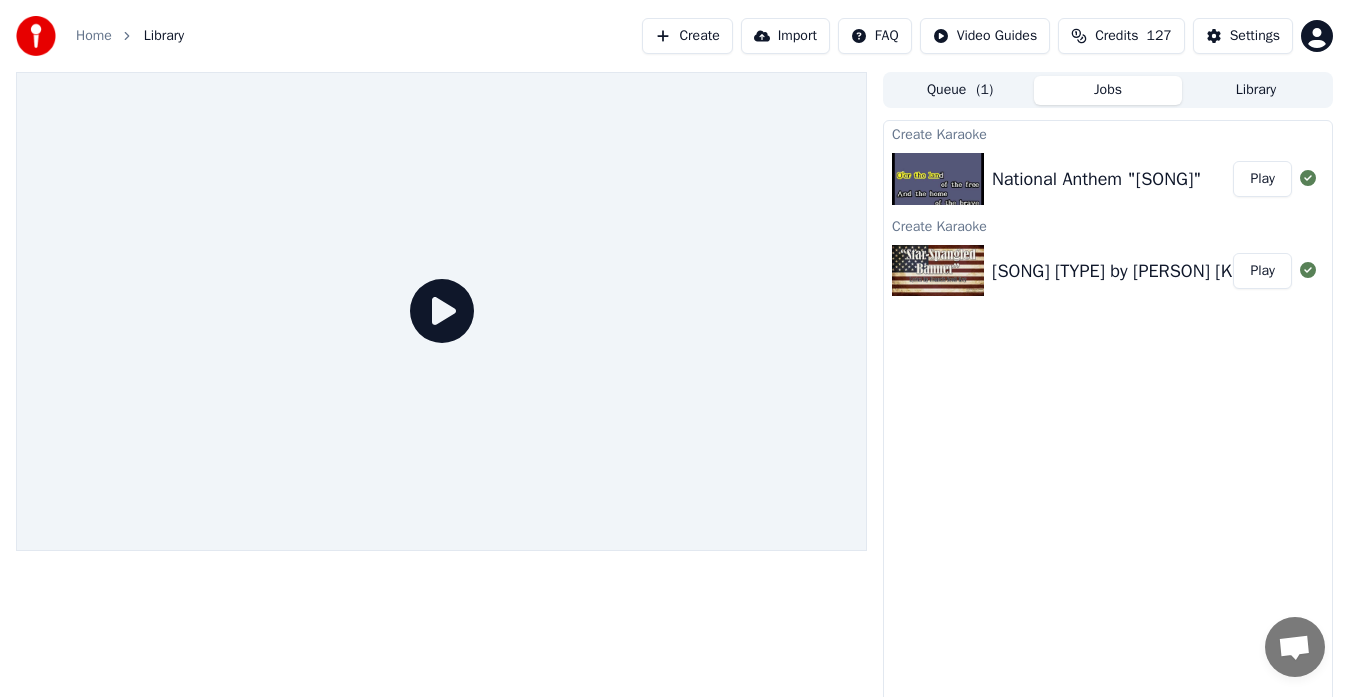 click on "Library" at bounding box center (1256, 90) 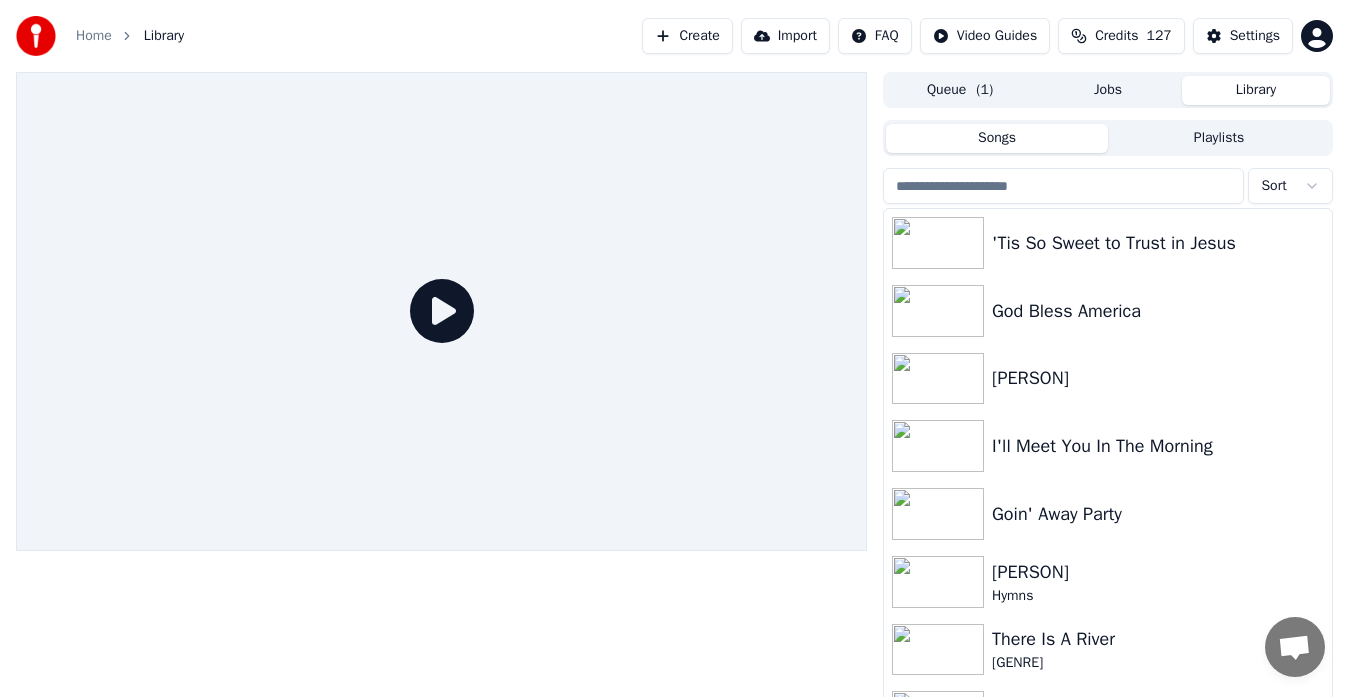 click at bounding box center (1063, 186) 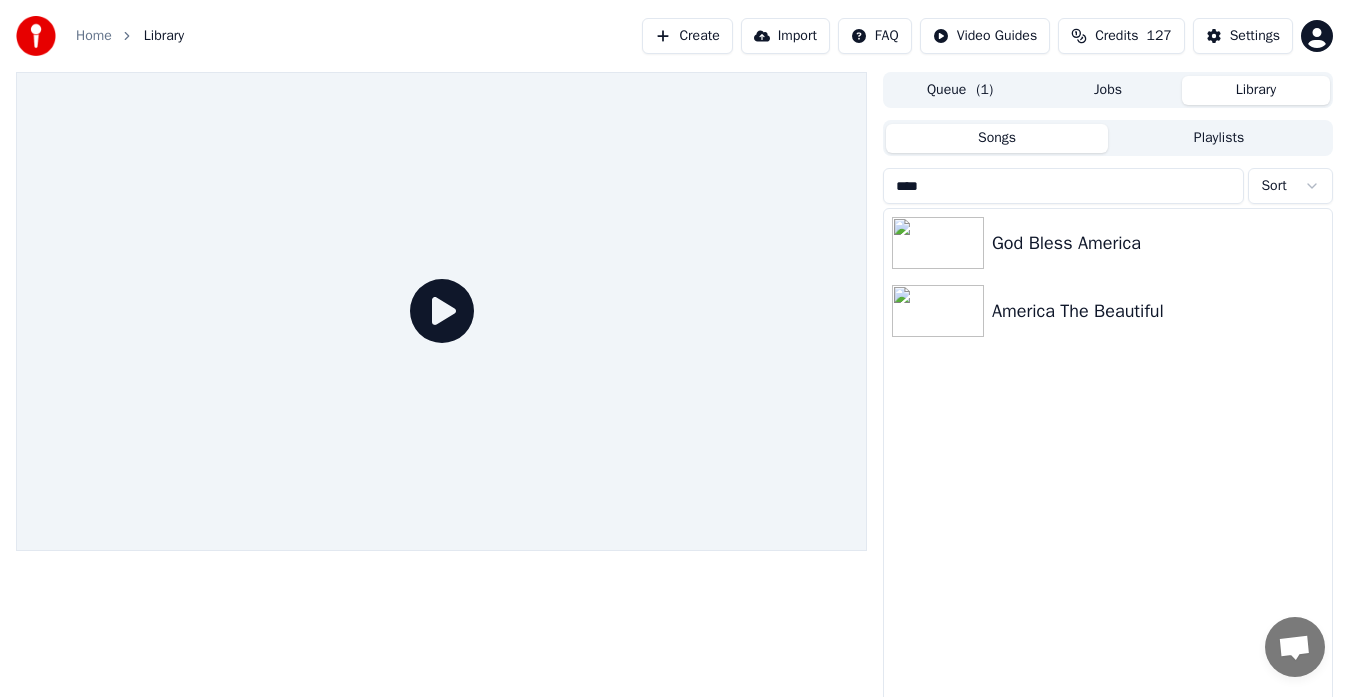 type on "****" 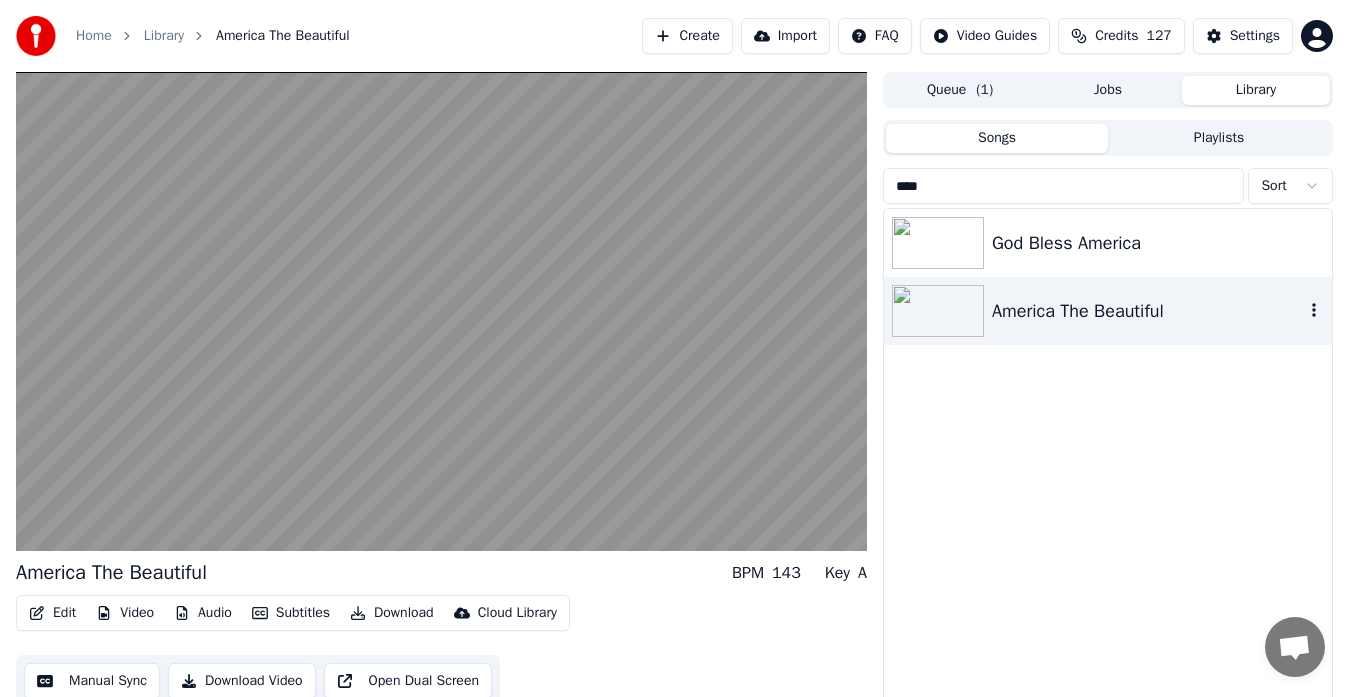 click at bounding box center [441, 311] 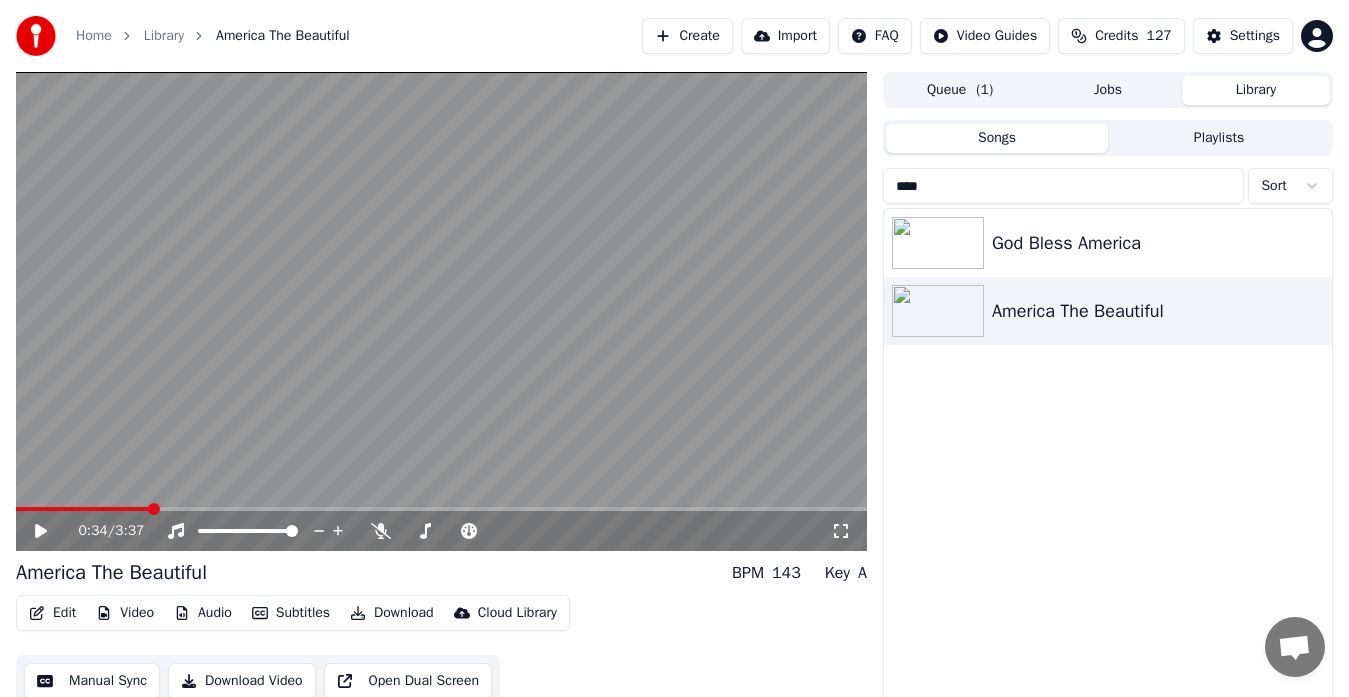 click on "Home" at bounding box center [94, 36] 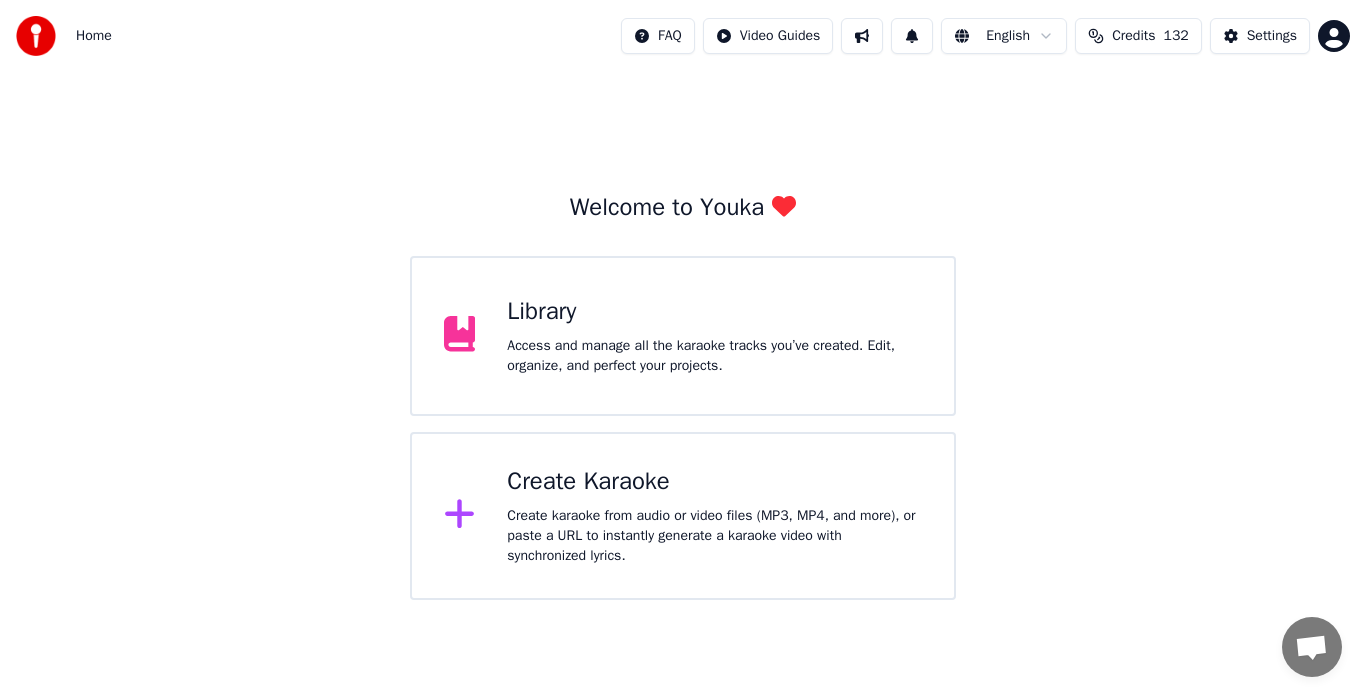 click on "Create karaoke from audio or video files (MP3, MP4, and more), or paste a URL to instantly generate a karaoke video with synchronized lyrics." at bounding box center (714, 356) 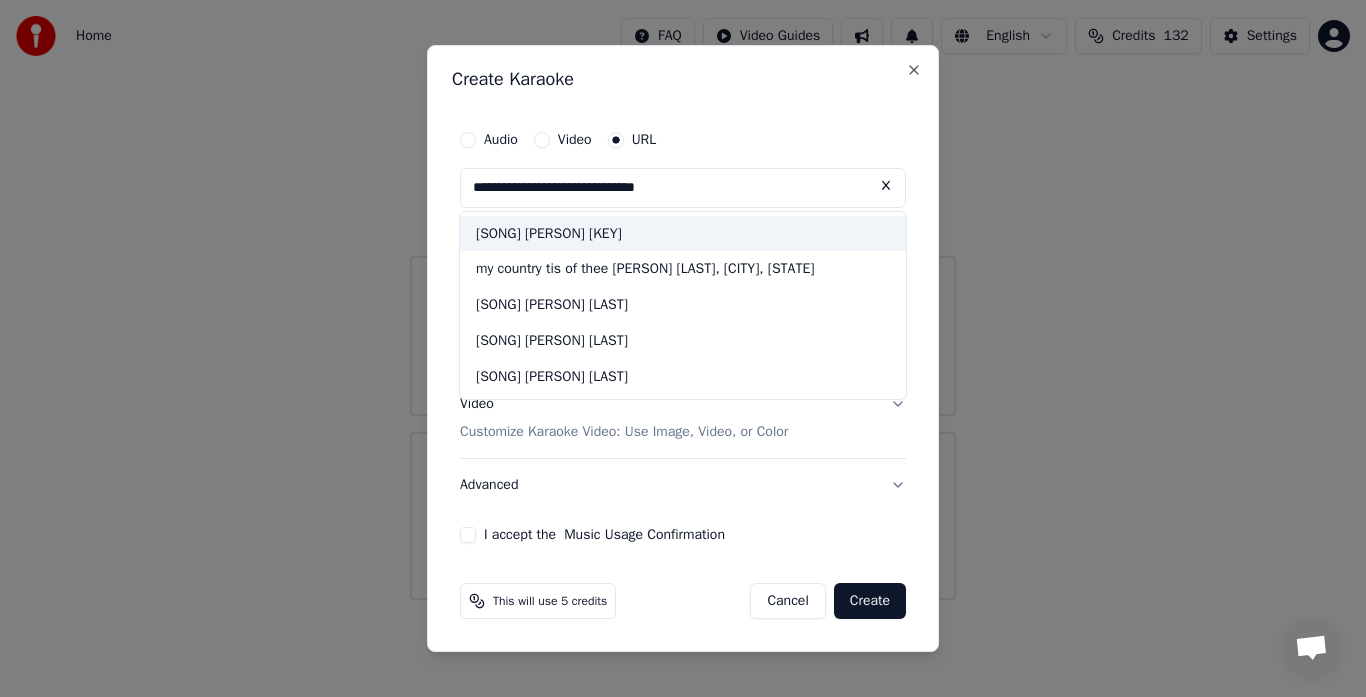 type on "**********" 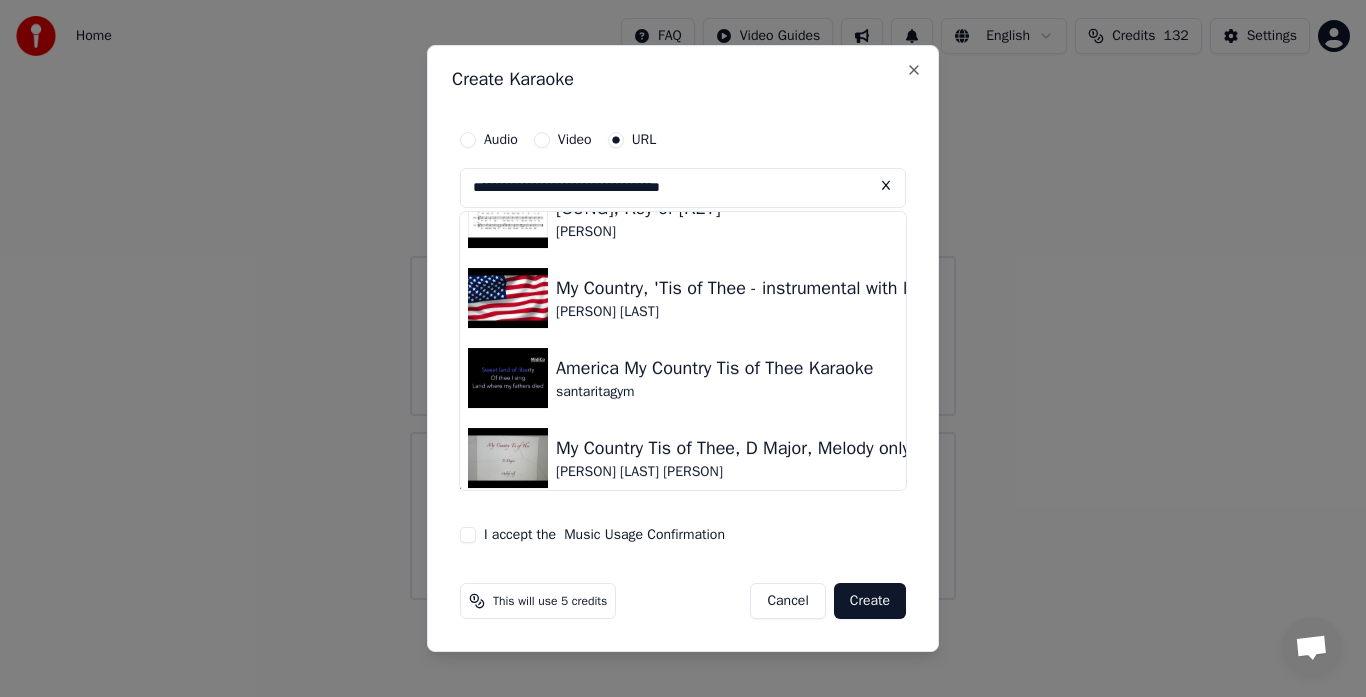 scroll, scrollTop: 206, scrollLeft: 0, axis: vertical 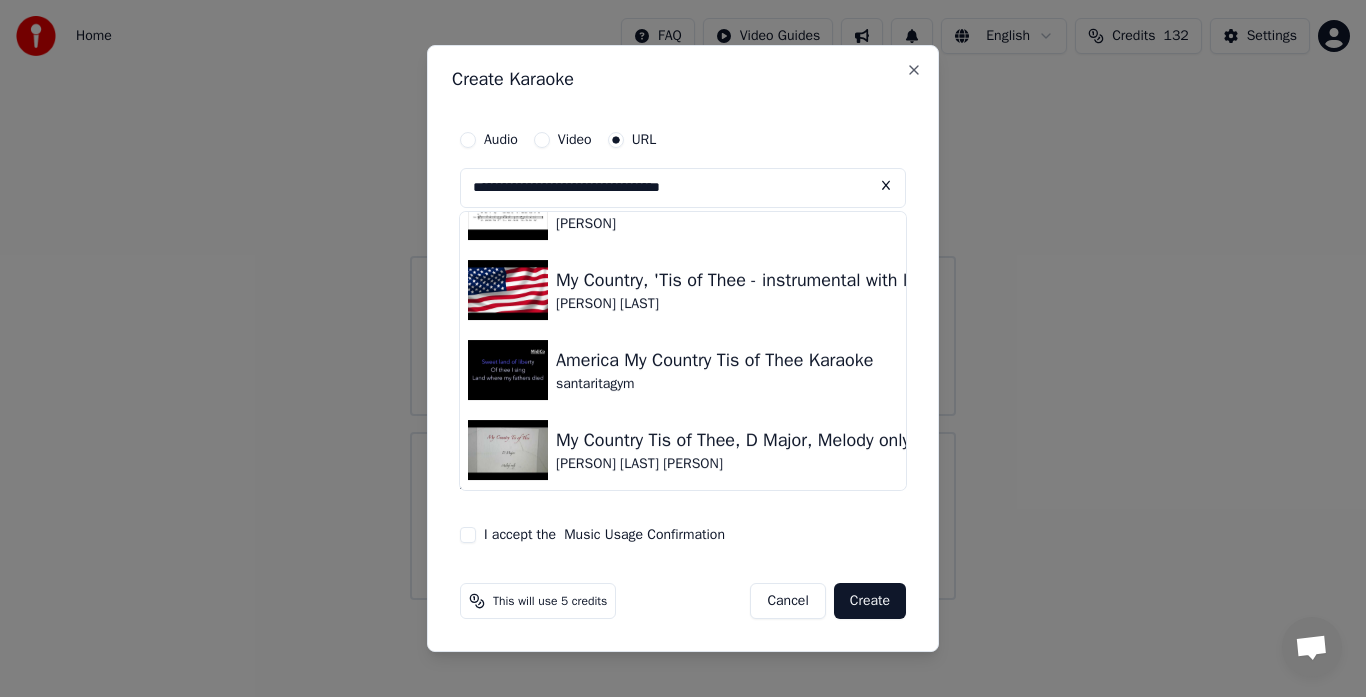 click at bounding box center (508, 290) 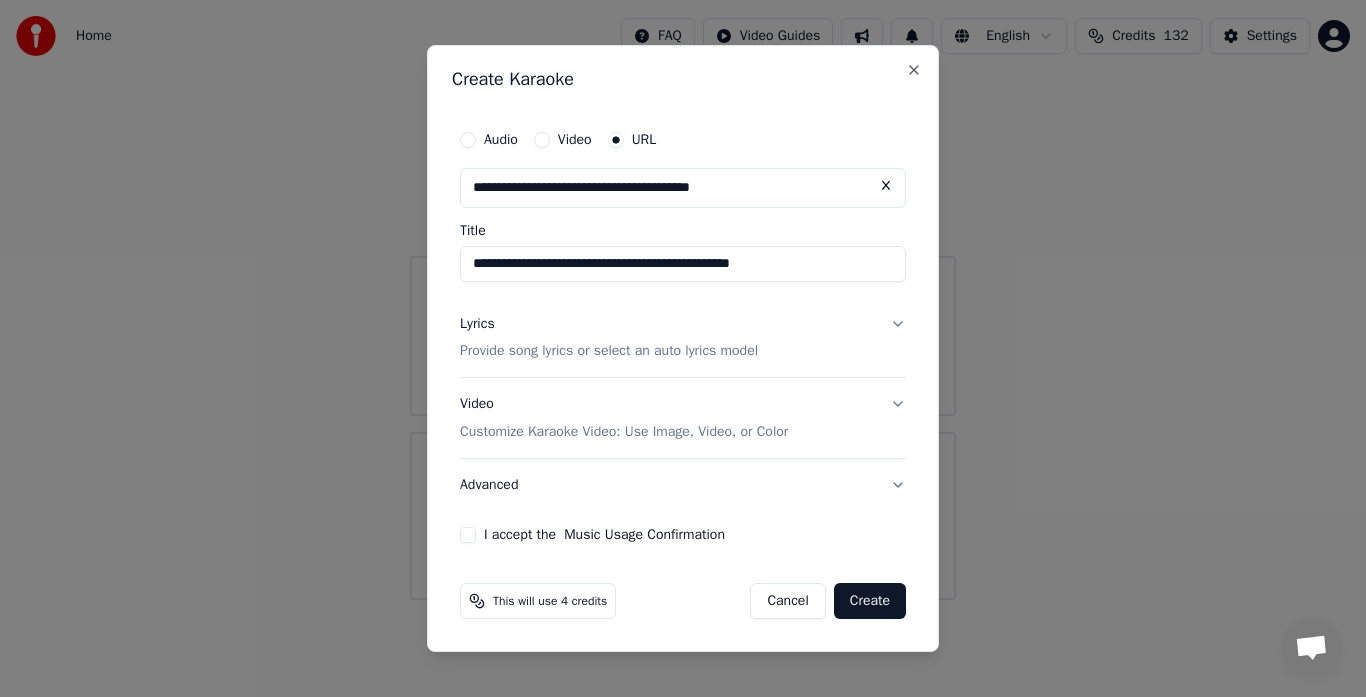 click on "I accept the   Music Usage Confirmation" at bounding box center [468, 535] 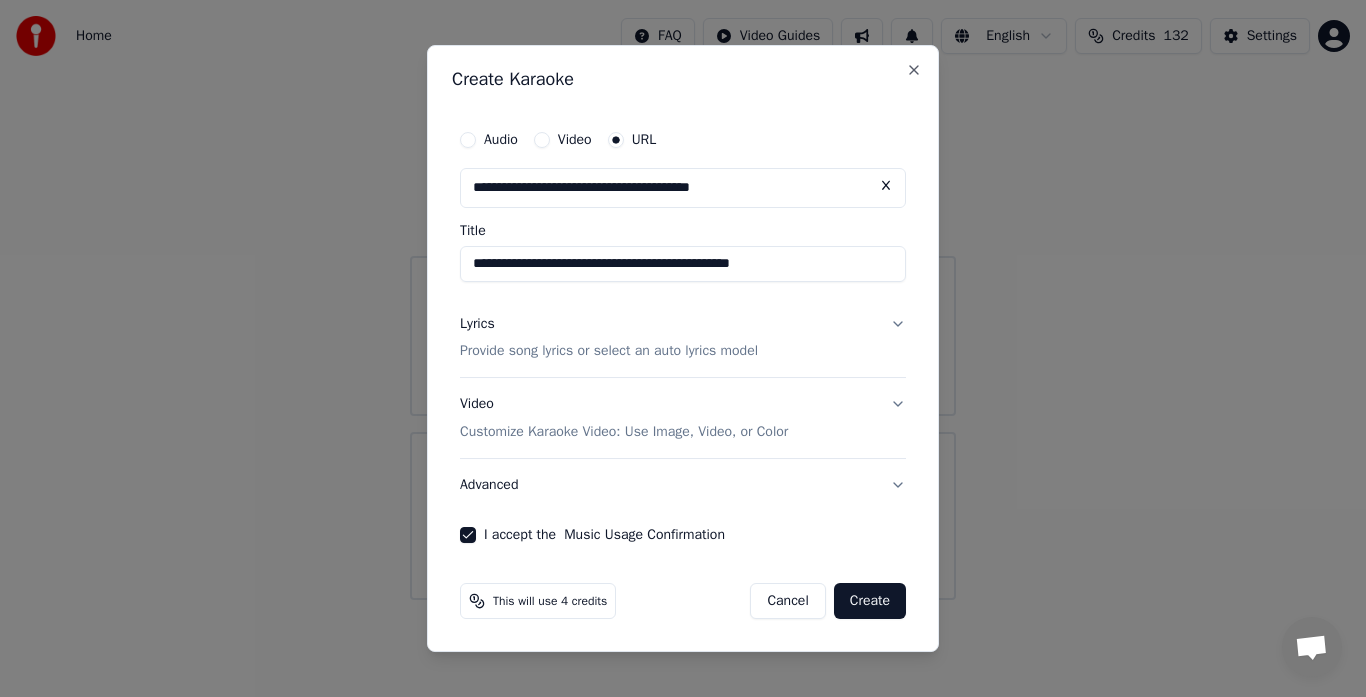 click on "Create" at bounding box center (870, 601) 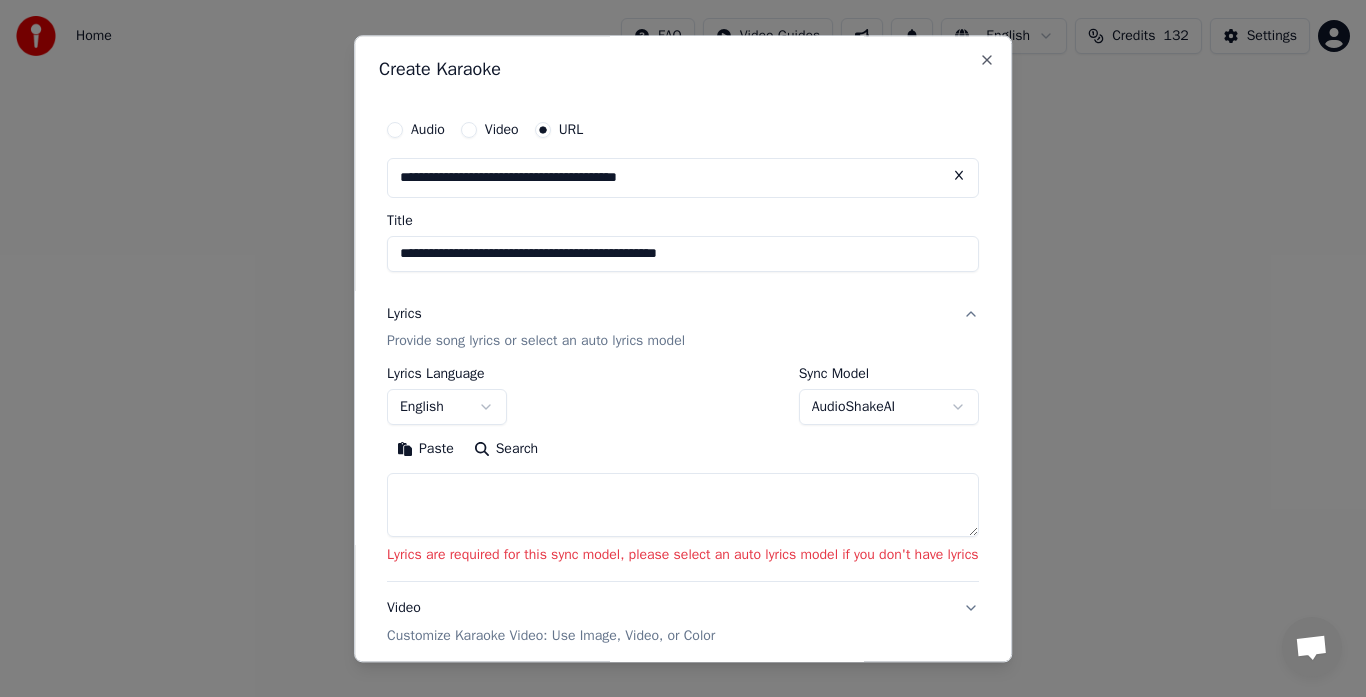 click on "AudioShakeAI" at bounding box center [889, 408] 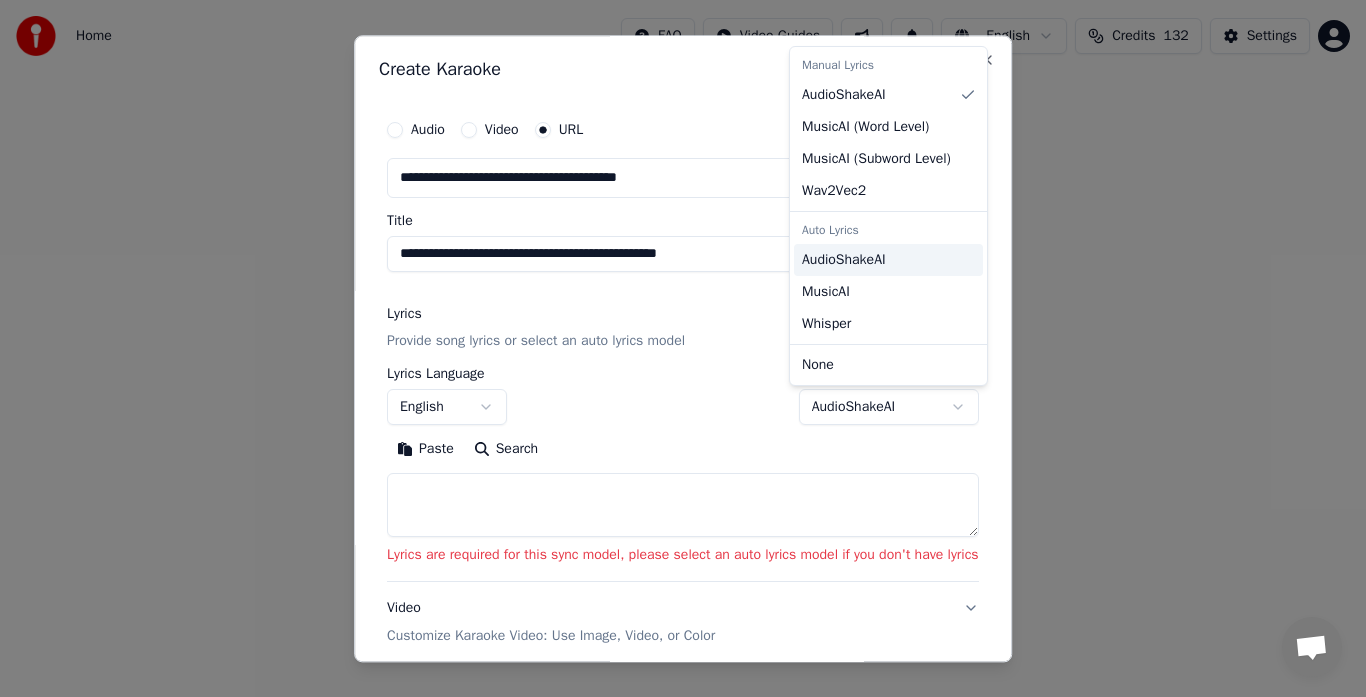 click on "AudioShakeAI" at bounding box center (844, 260) 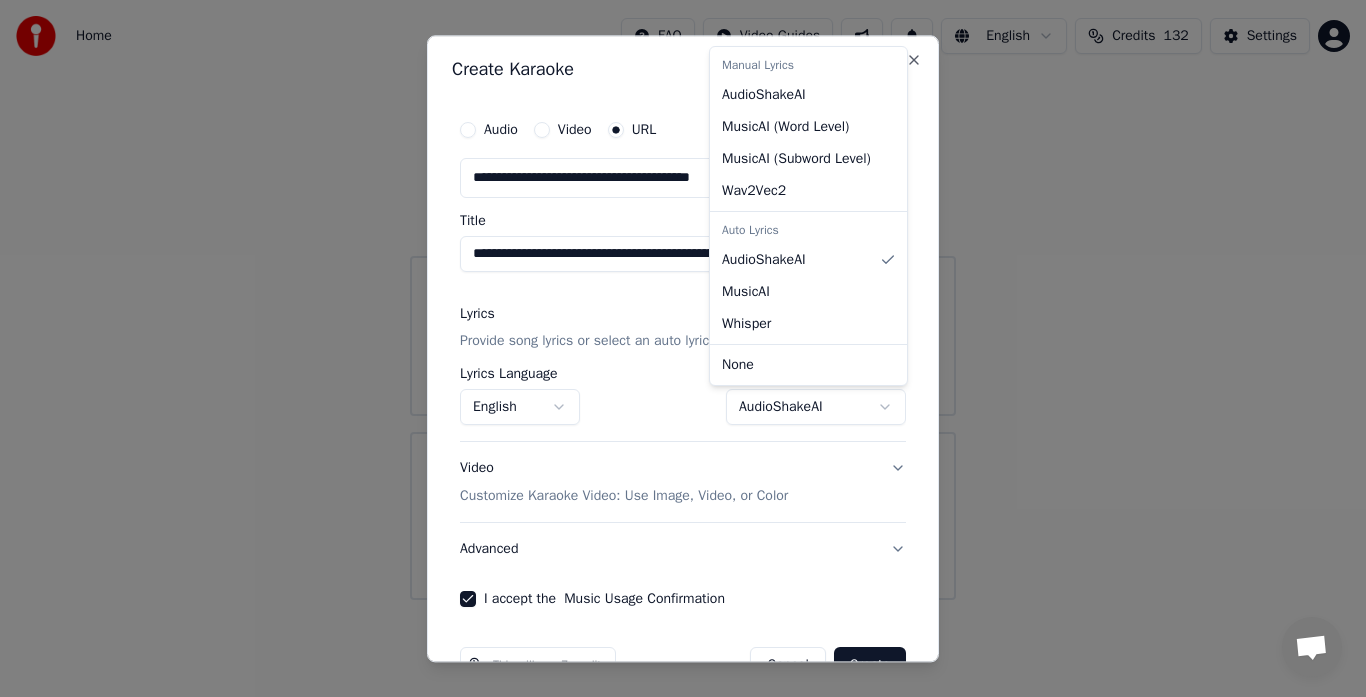 click at bounding box center (683, 348) 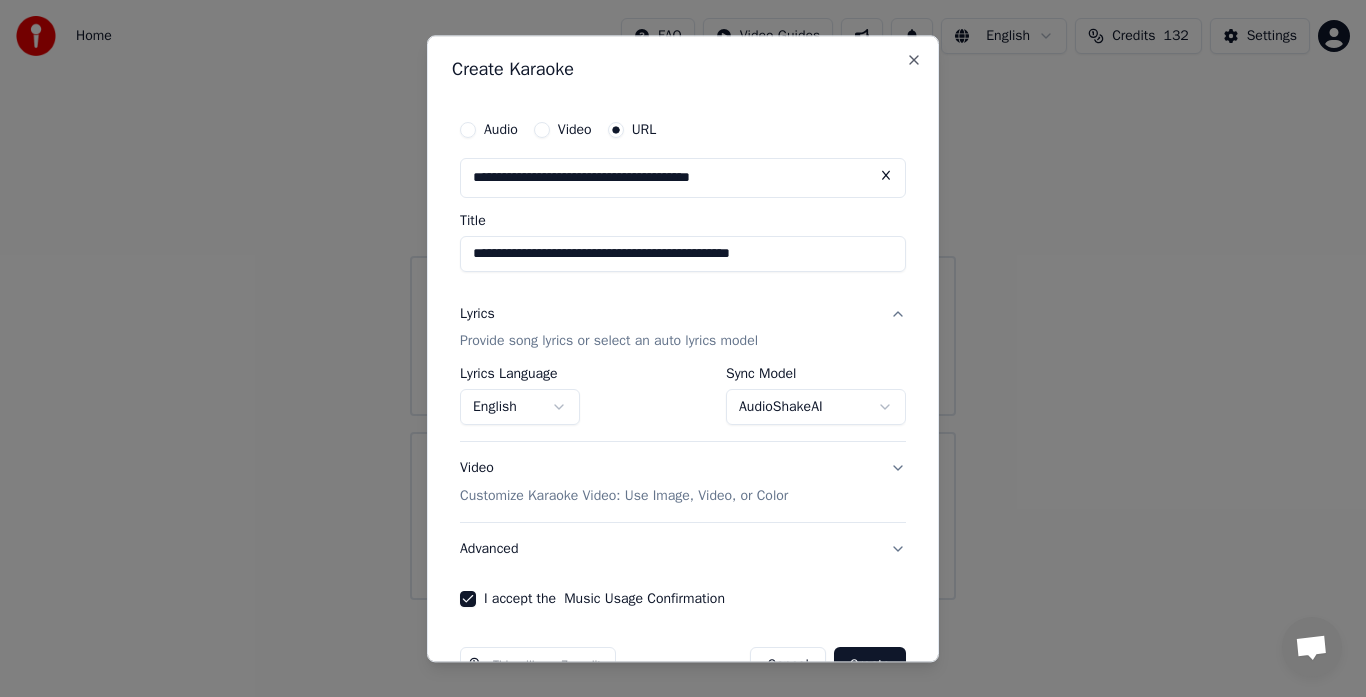click at bounding box center (683, 348) 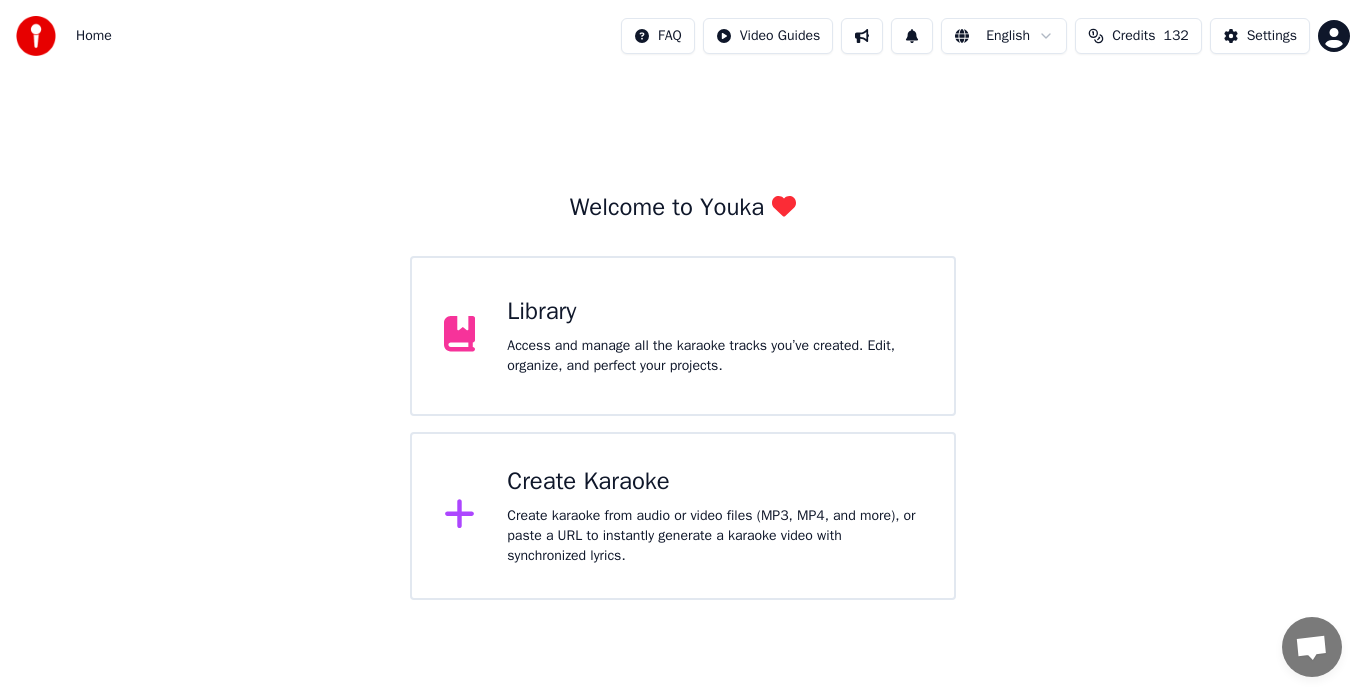click on "Create karaoke from audio or video files (MP3, MP4, and more), or paste a URL to instantly generate a karaoke video with synchronized lyrics." at bounding box center (714, 356) 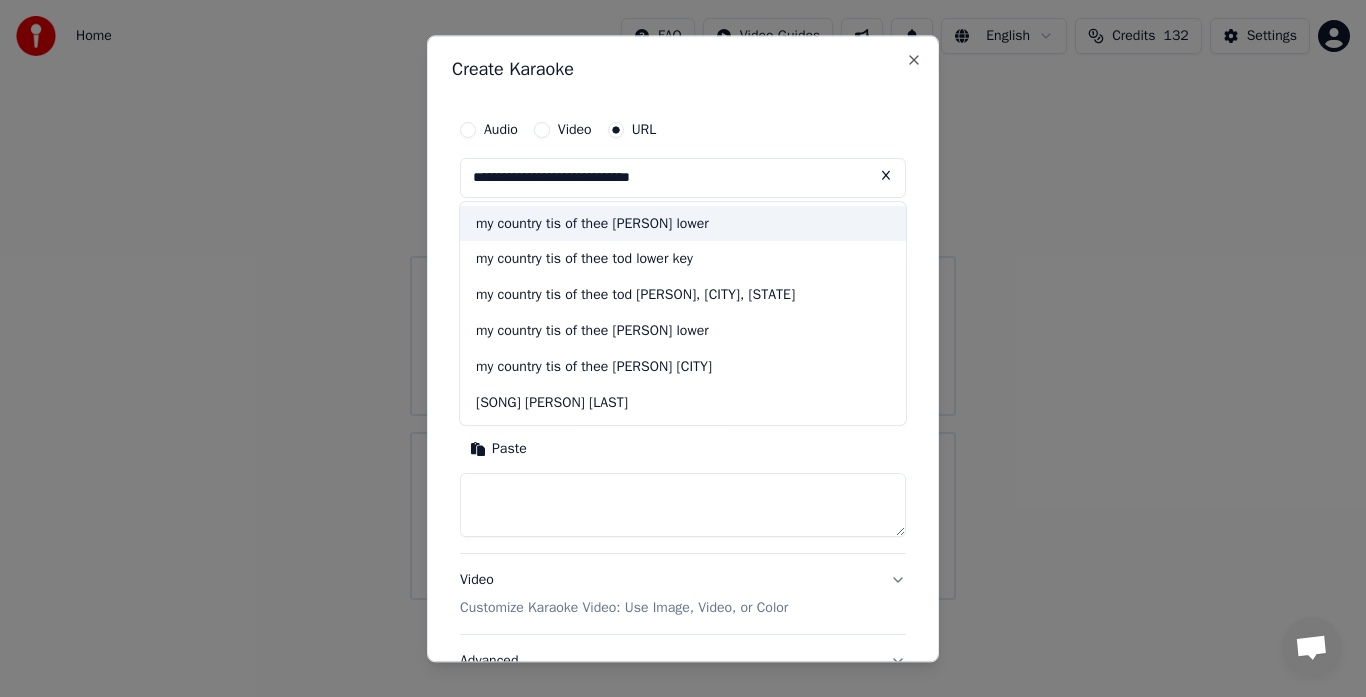 type on "**********" 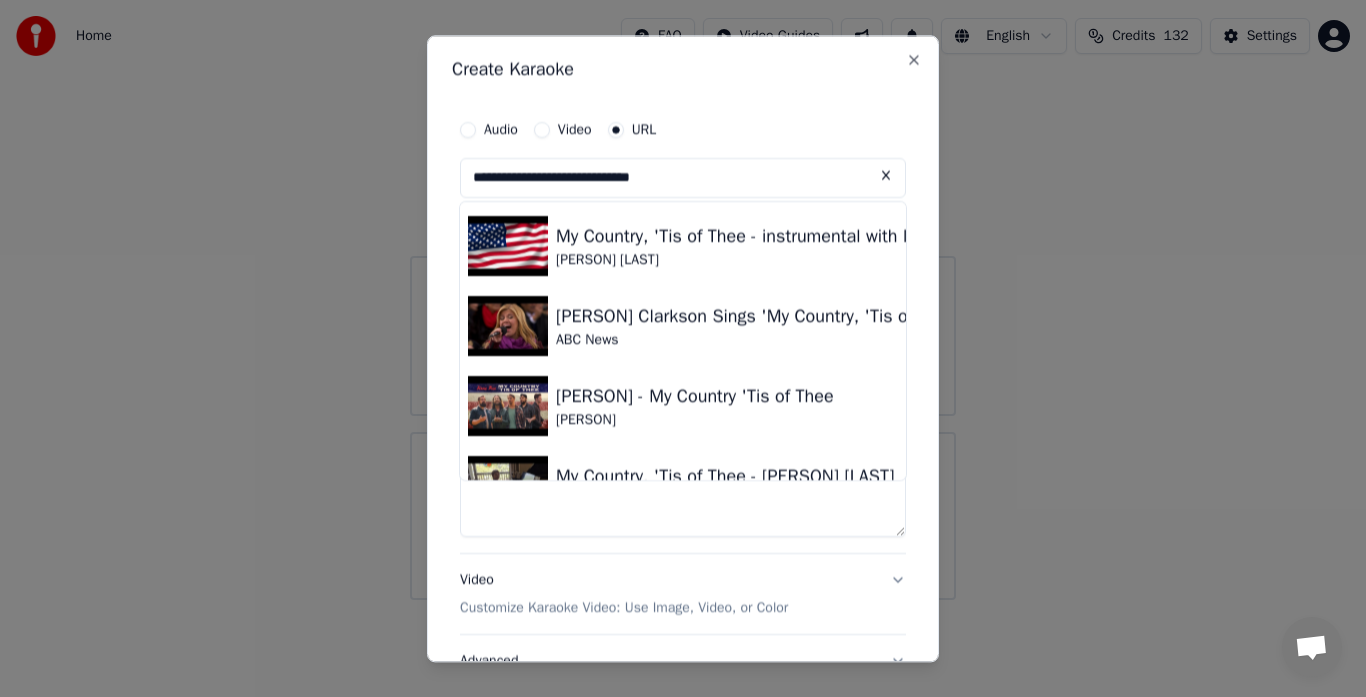click at bounding box center (508, 246) 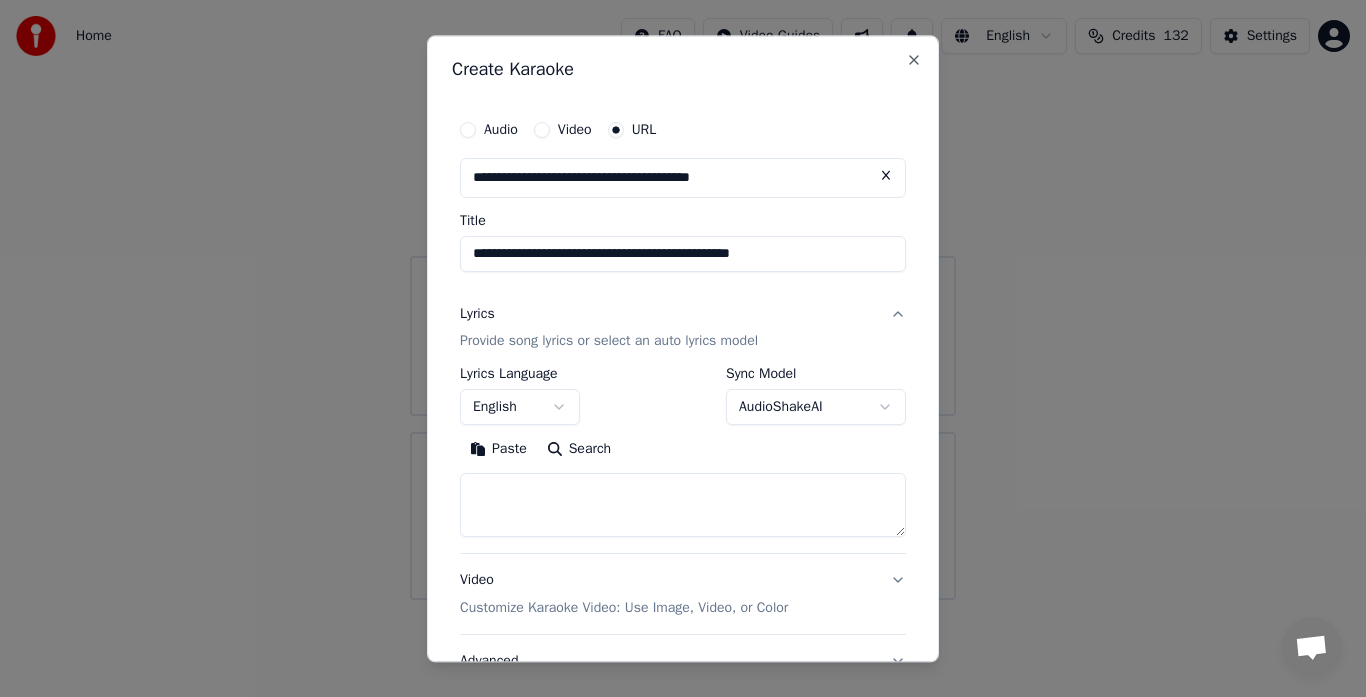click on "AudioShakeAI" at bounding box center (816, 408) 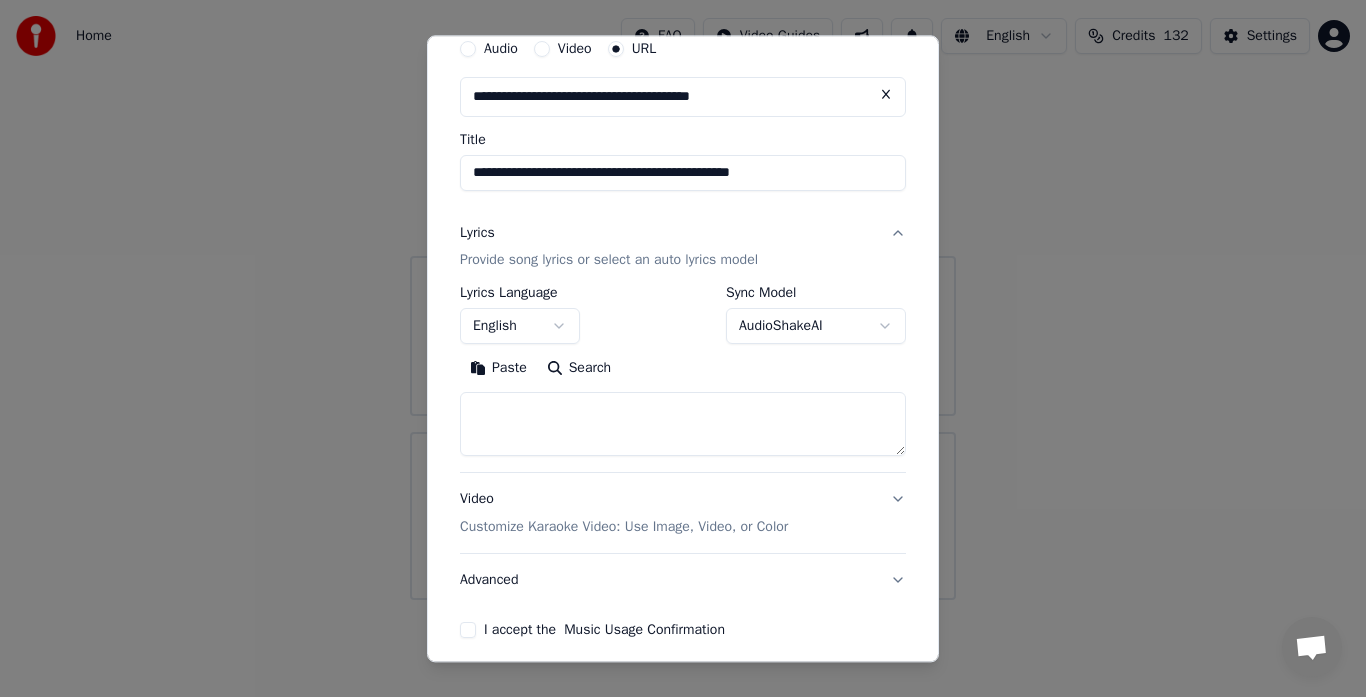 scroll, scrollTop: 166, scrollLeft: 0, axis: vertical 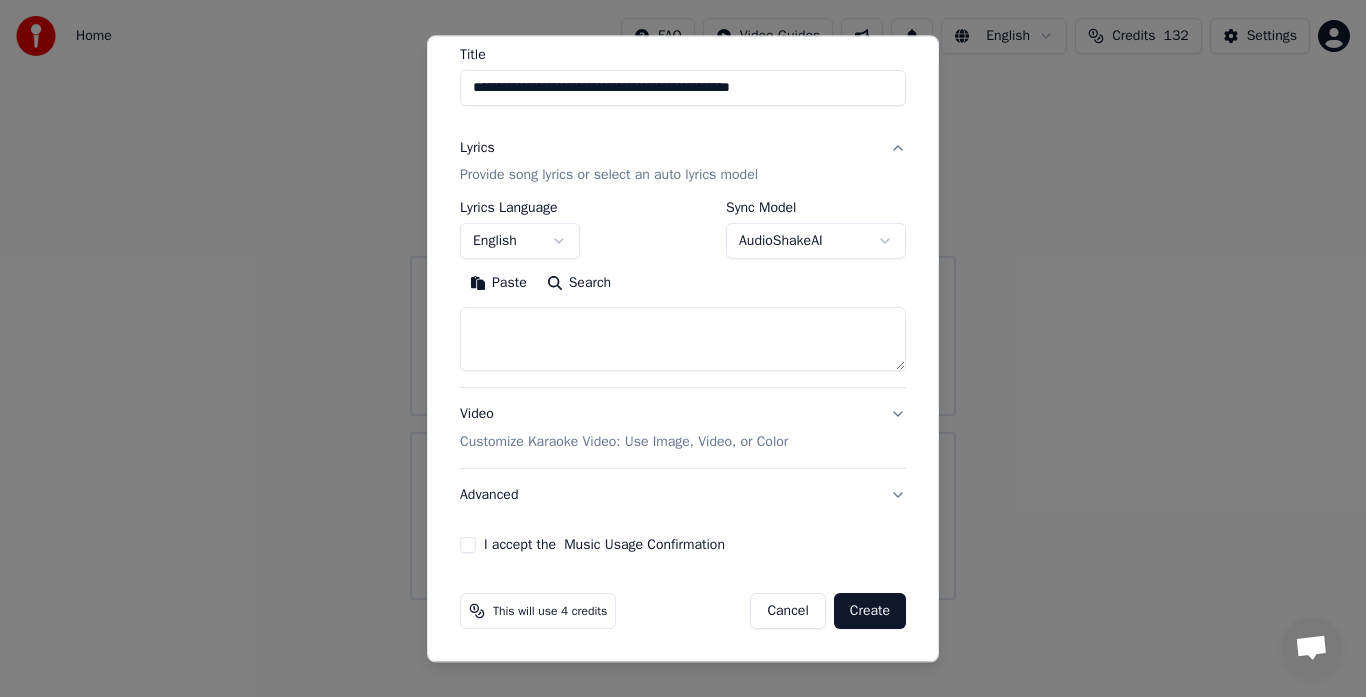 click on "I accept the   Music Usage Confirmation" at bounding box center (468, 546) 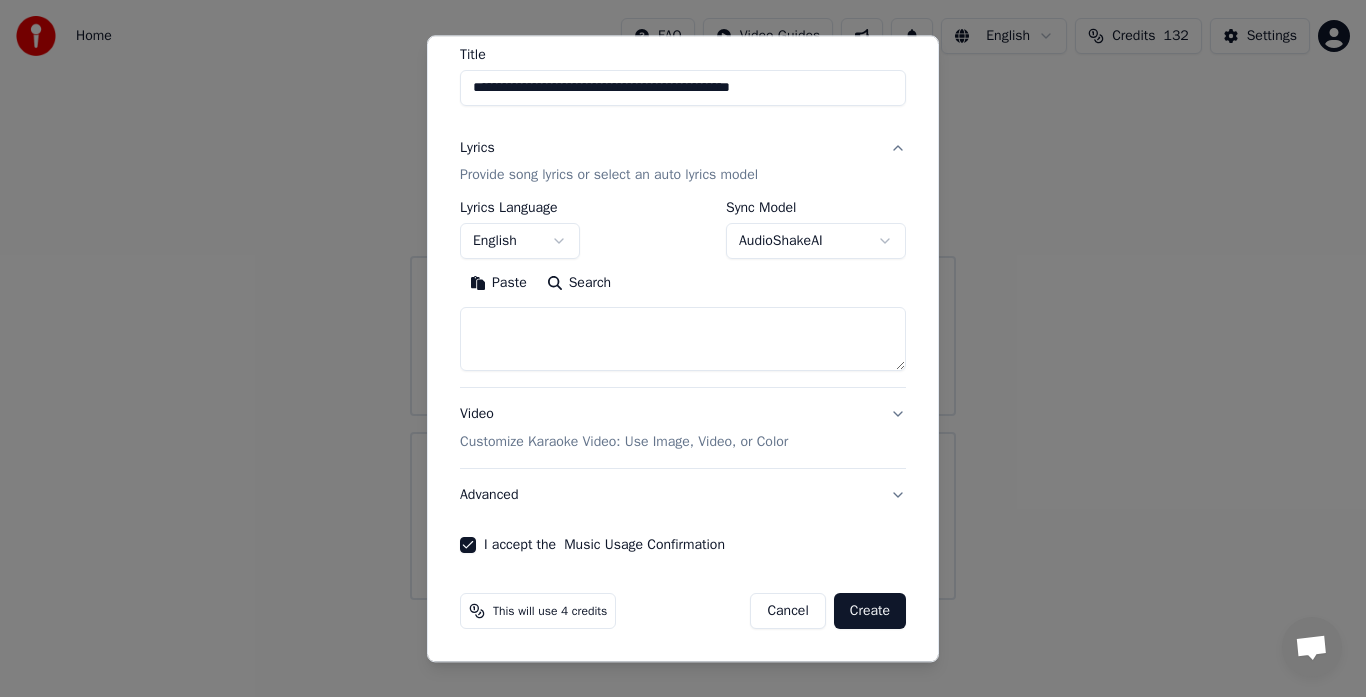 click on "Create" at bounding box center (870, 612) 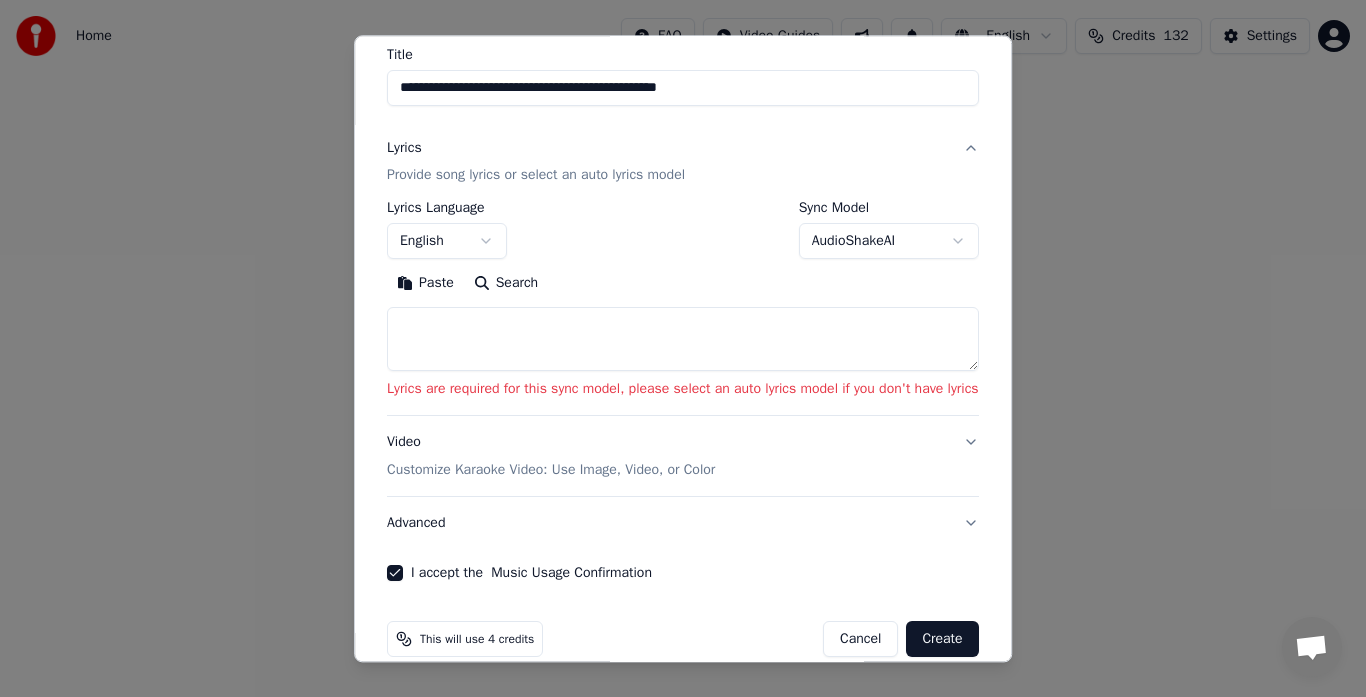 click on "AudioShakeAI" at bounding box center (889, 242) 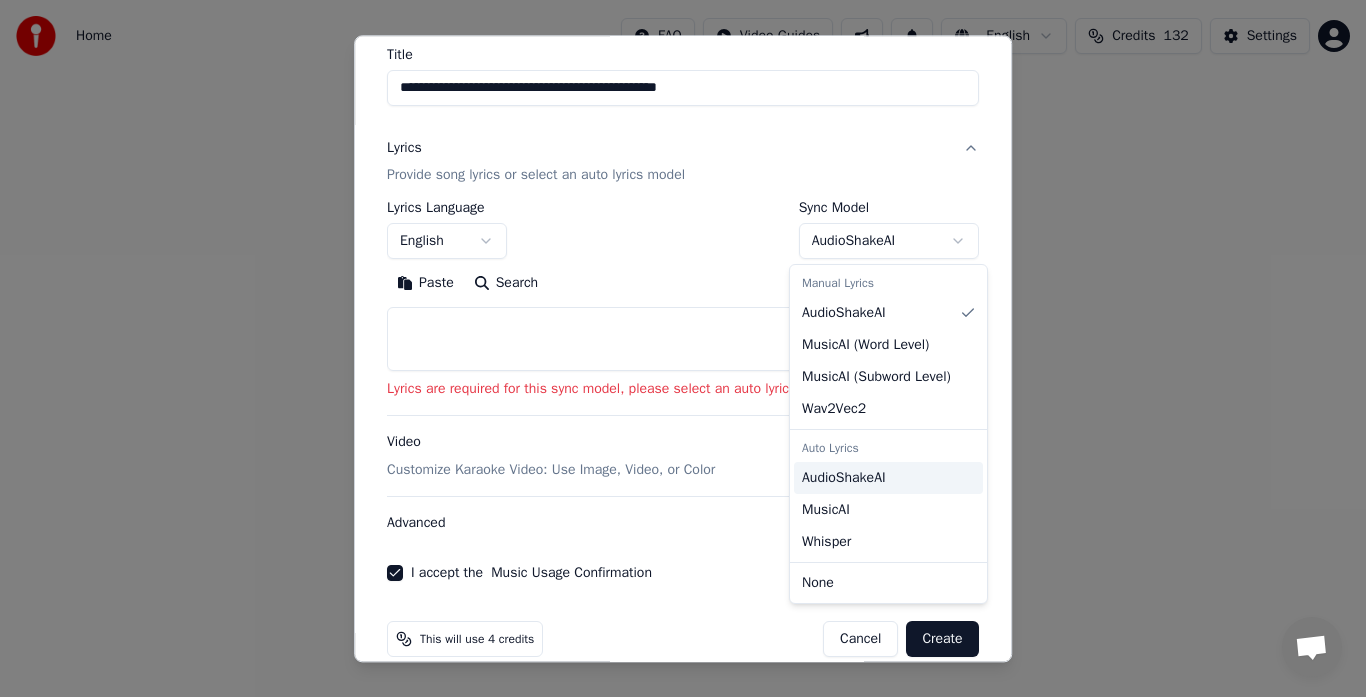 click on "AudioShakeAI" at bounding box center [844, 478] 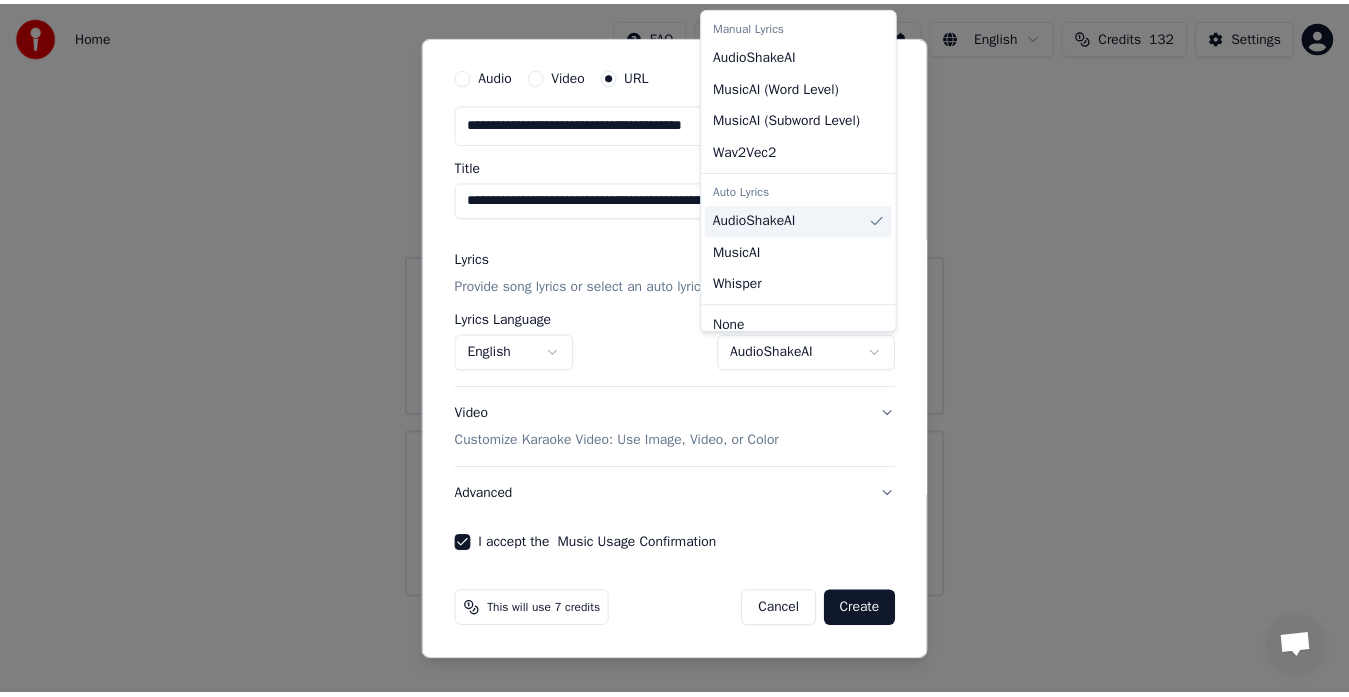 scroll, scrollTop: 54, scrollLeft: 0, axis: vertical 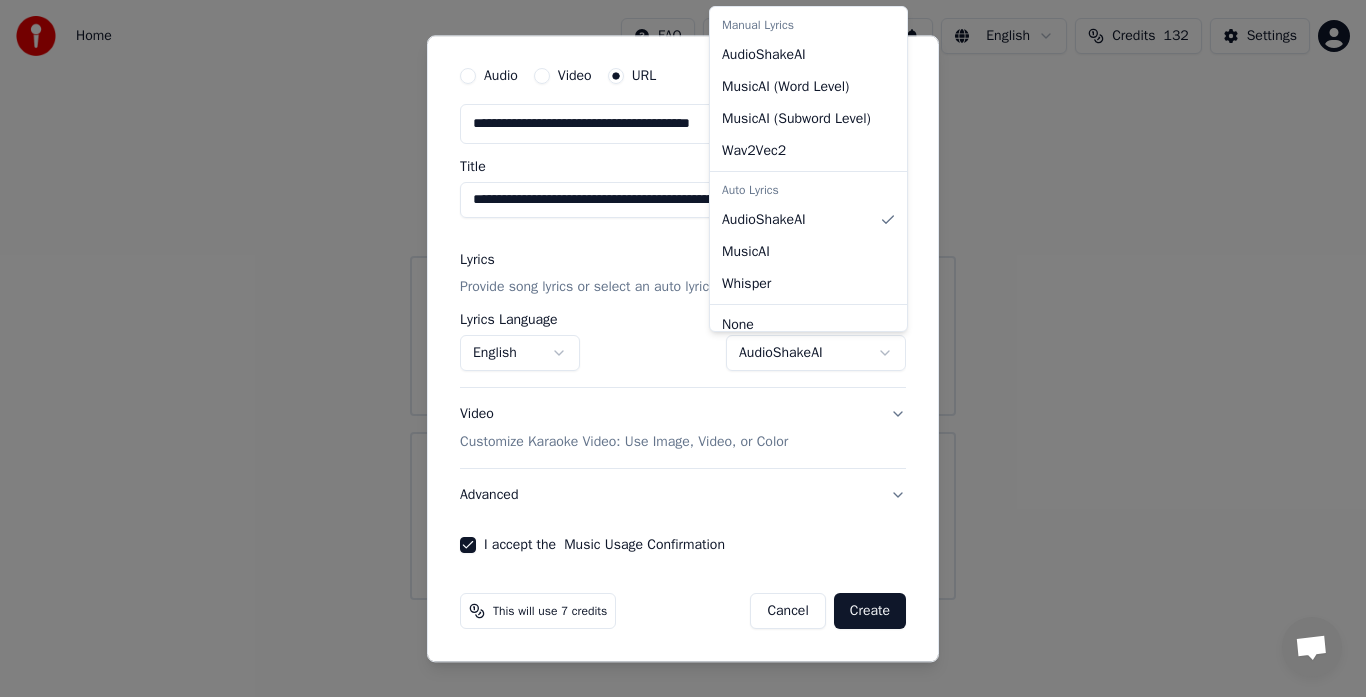 click at bounding box center [683, 348] 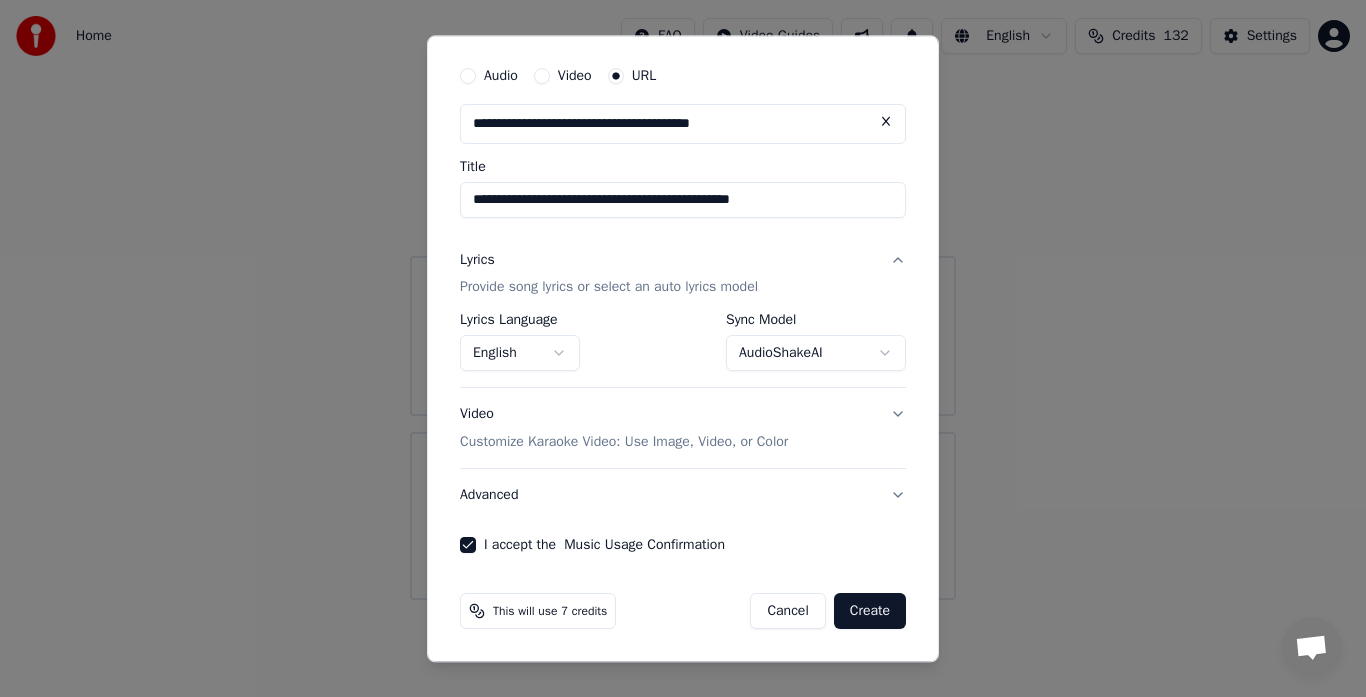click on "Create" at bounding box center [870, 612] 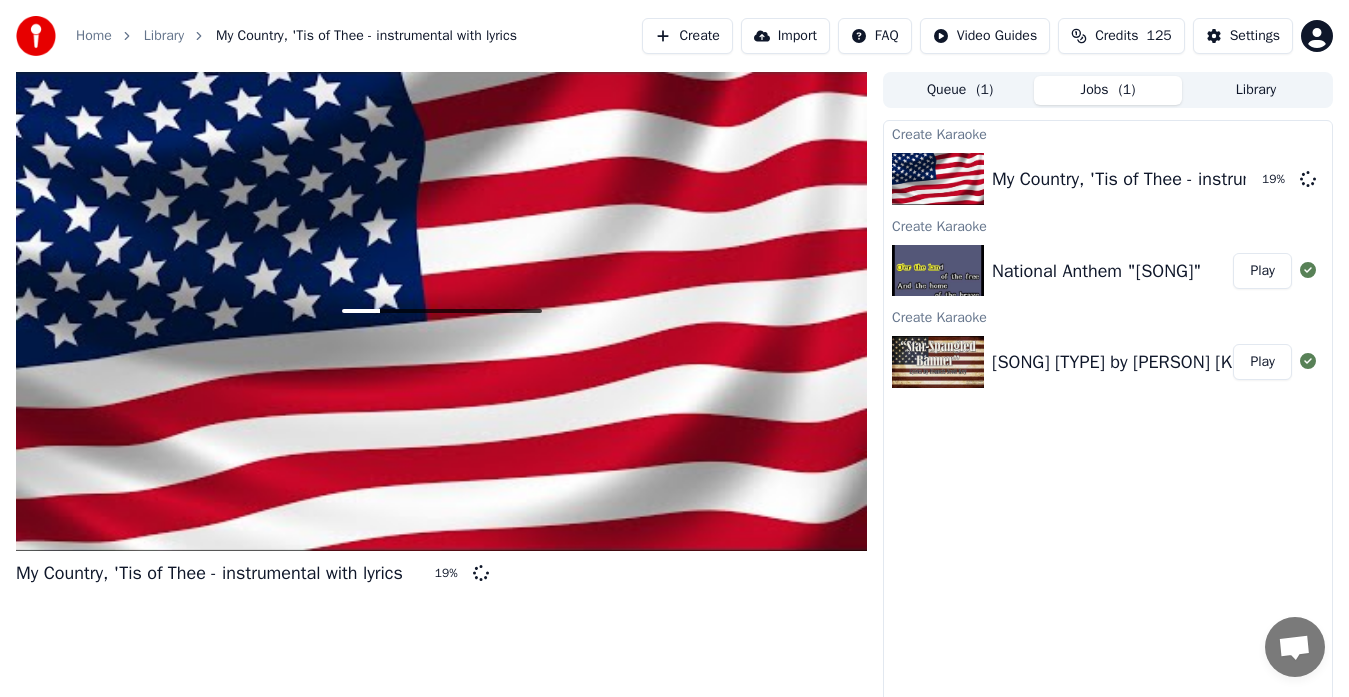 click on "Library" at bounding box center [1256, 90] 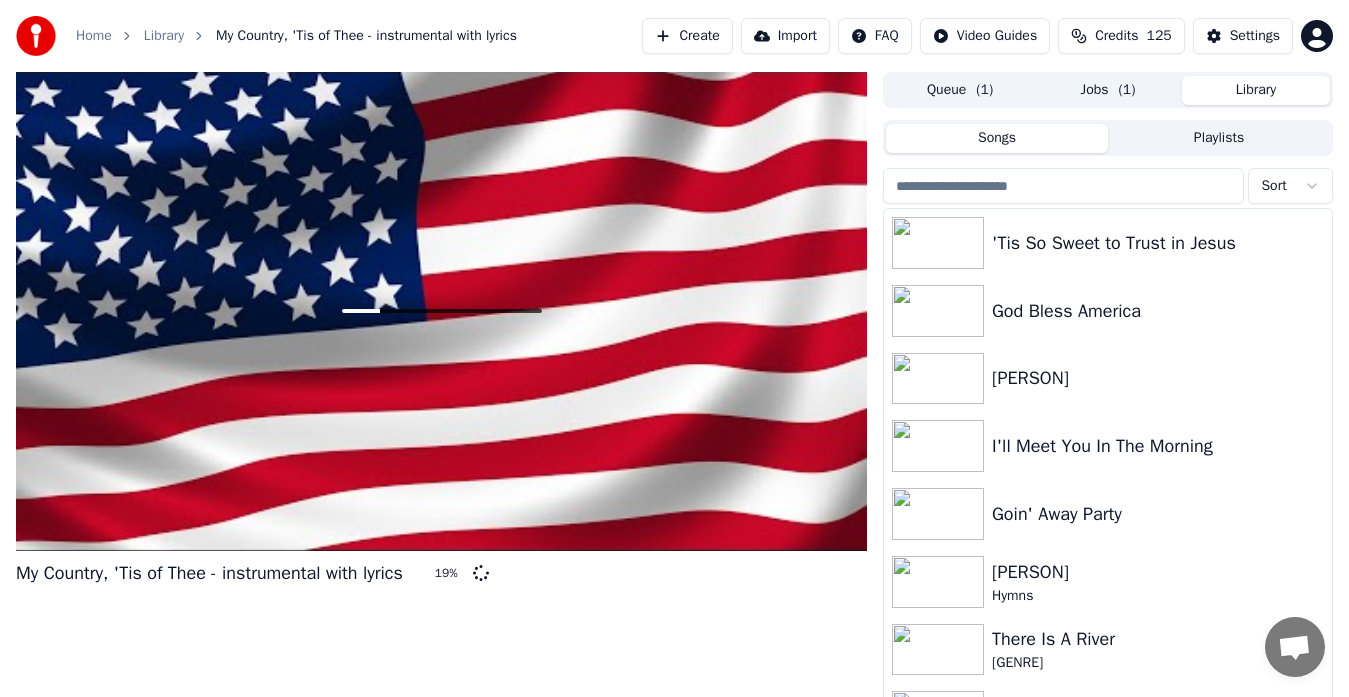 click at bounding box center (1063, 186) 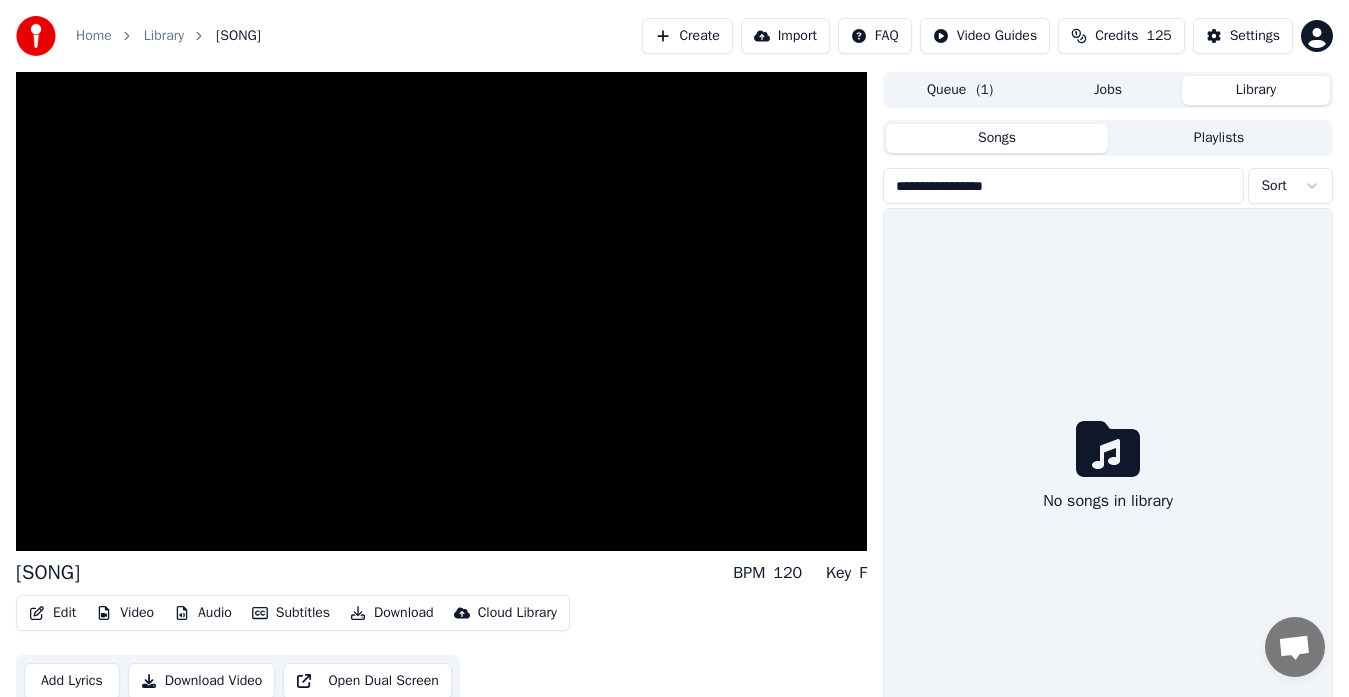 type on "**********" 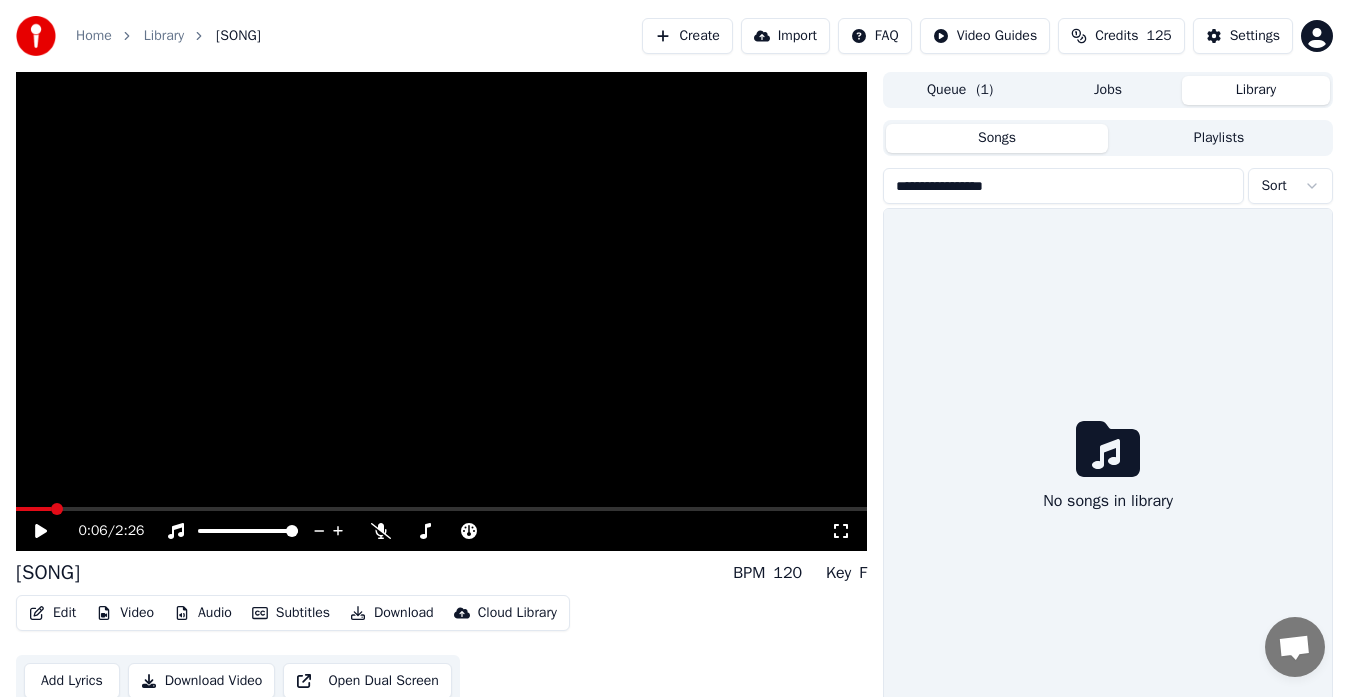 click on "Home" at bounding box center (94, 36) 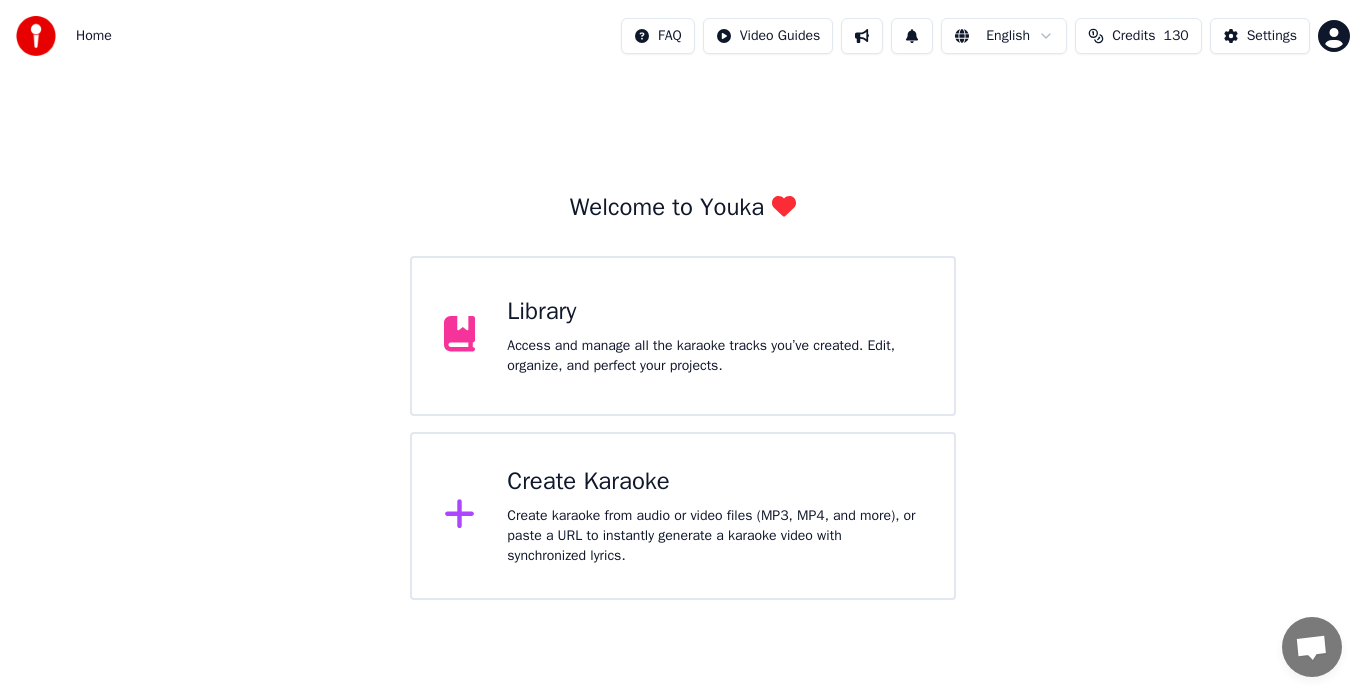 click on "Create karaoke from audio or video files (MP3, MP4, and more), or paste a URL to instantly generate a karaoke video with synchronized lyrics." at bounding box center (714, 356) 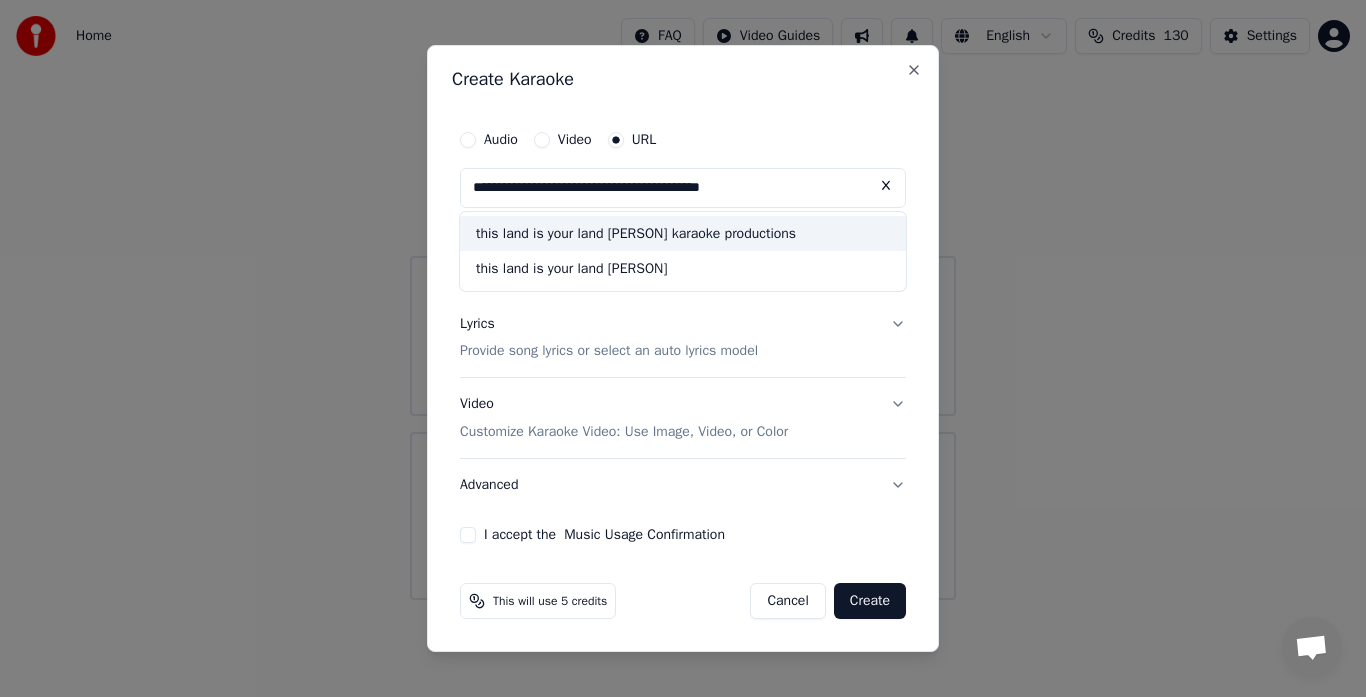 type on "**********" 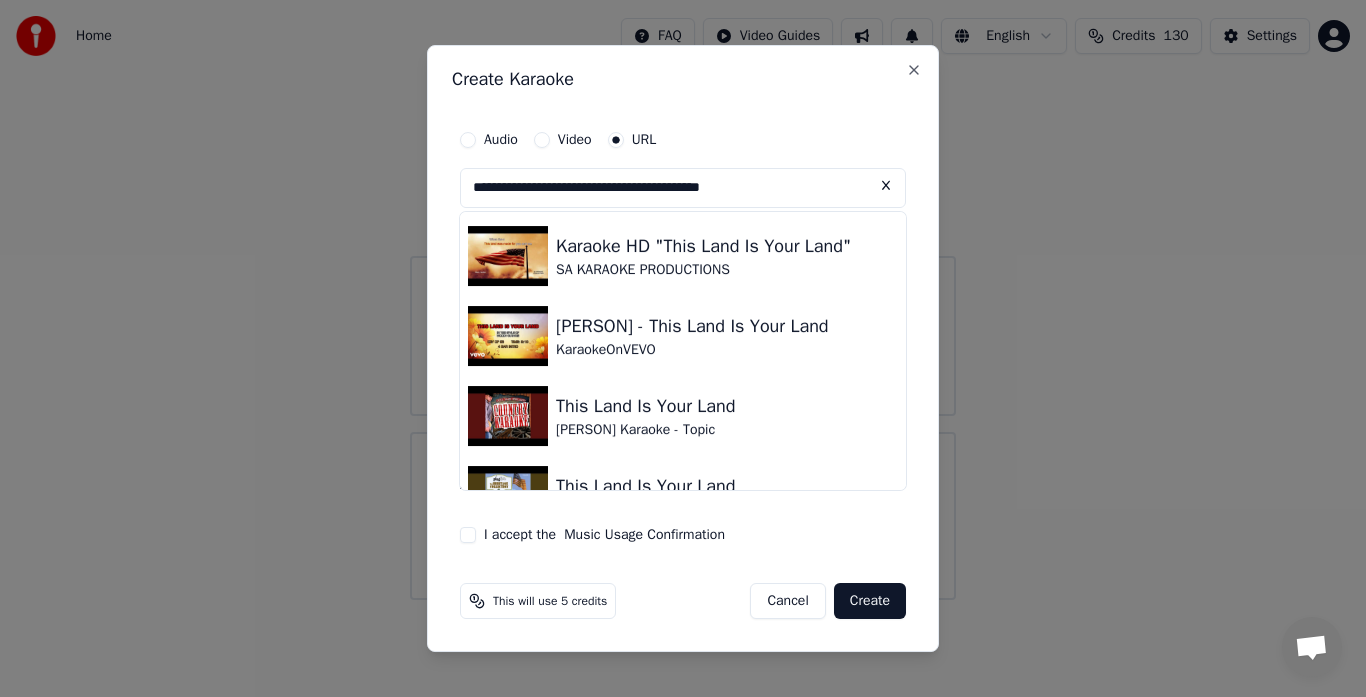 click at bounding box center (508, 256) 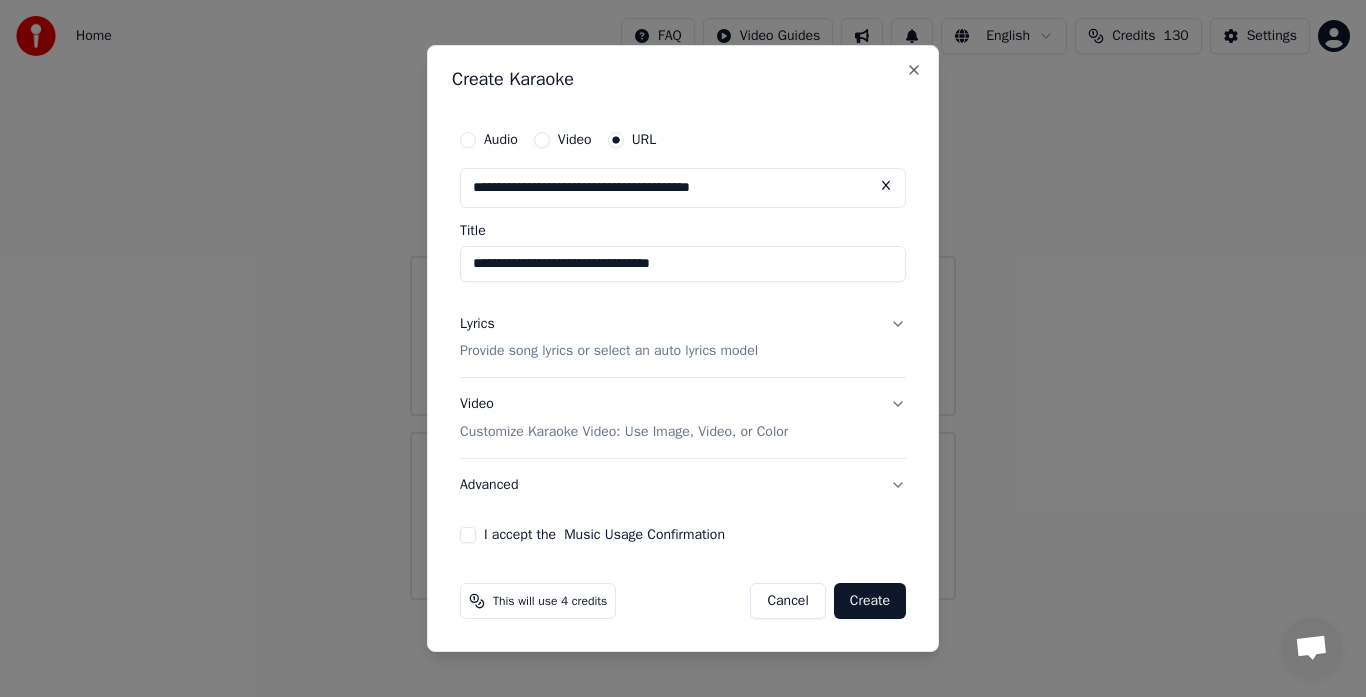 click on "Create" at bounding box center [870, 601] 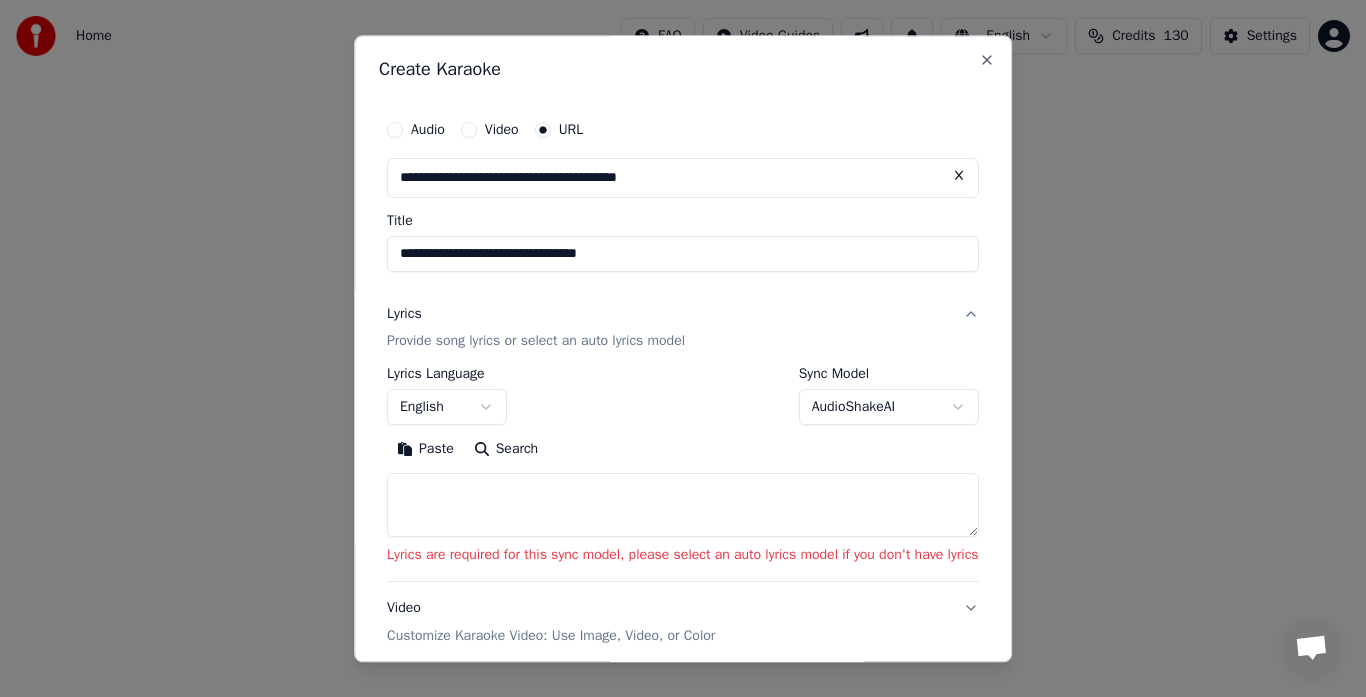 click on "AudioShakeAI" at bounding box center [889, 408] 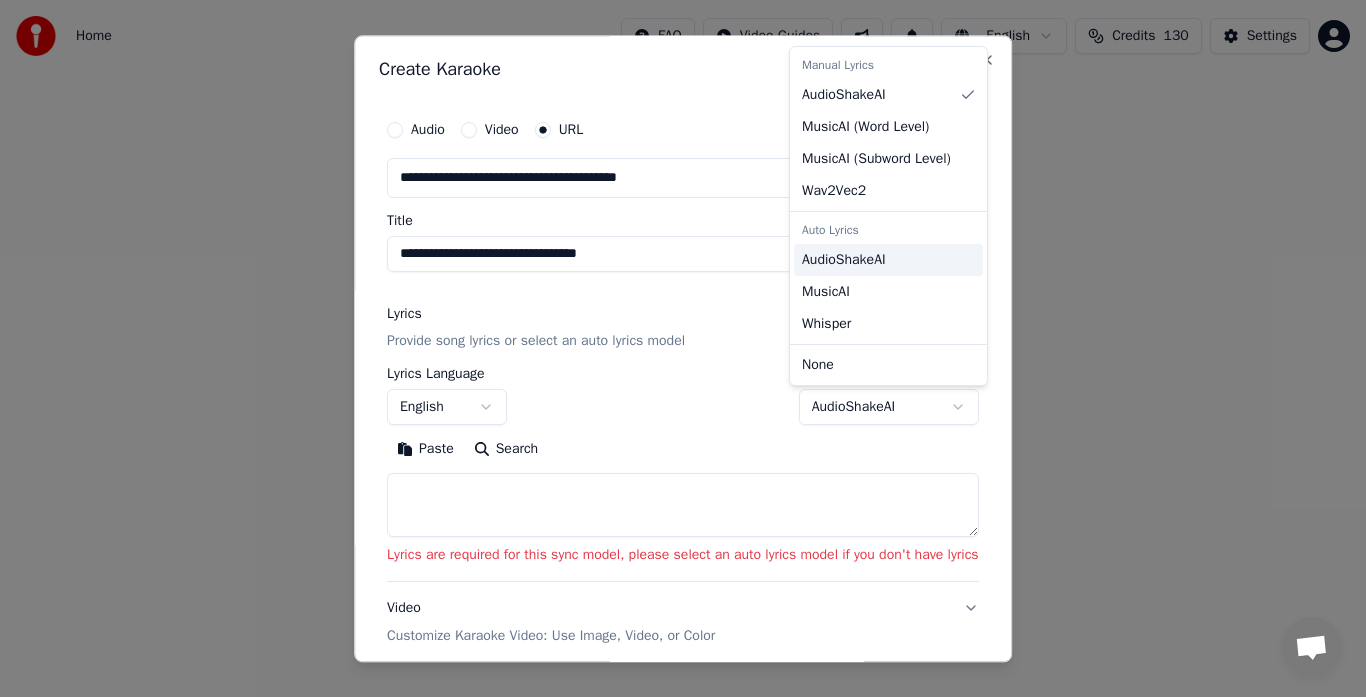 click on "AudioShakeAI" at bounding box center [844, 260] 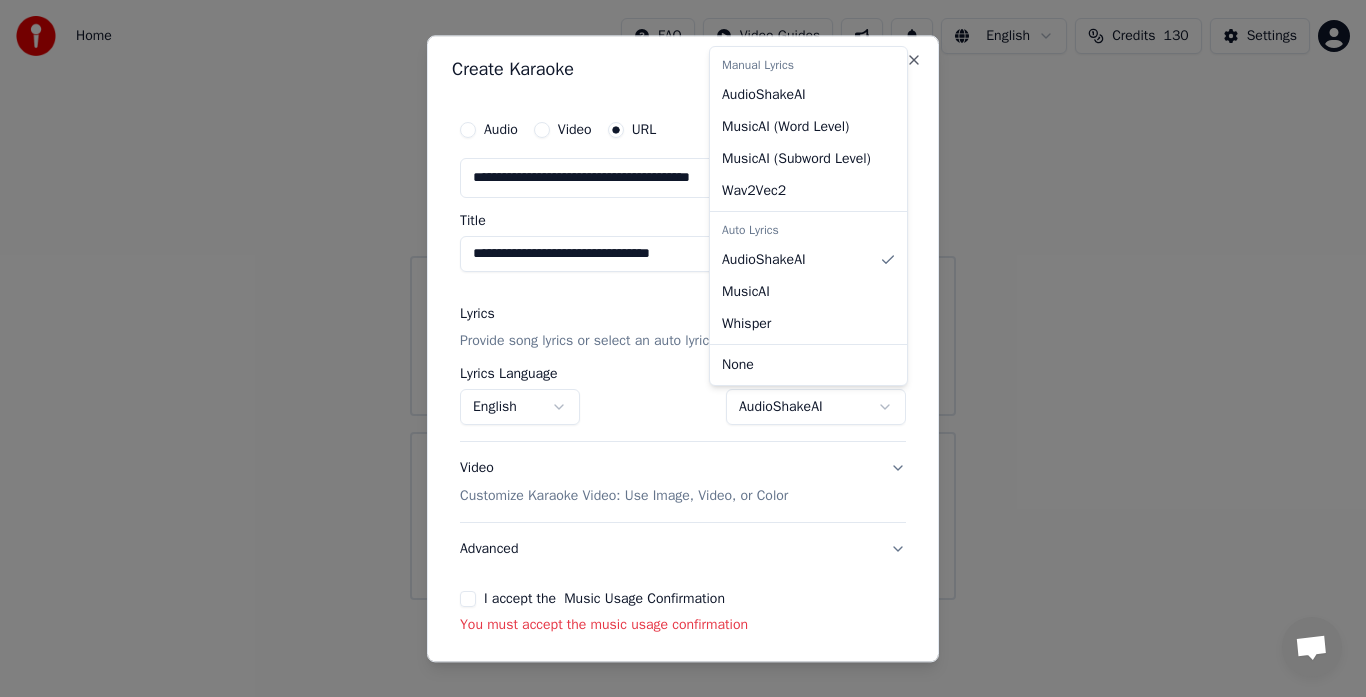 click at bounding box center (683, 348) 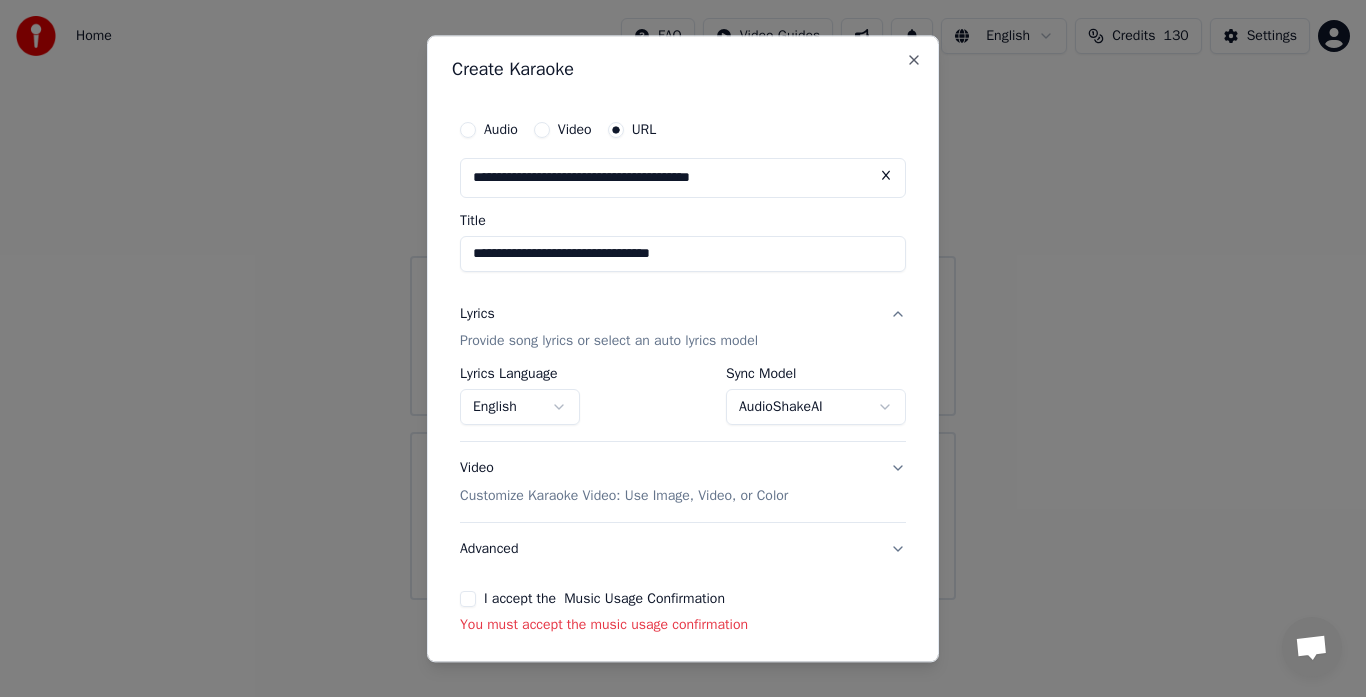 click on "I accept the   Music Usage Confirmation" at bounding box center [468, 600] 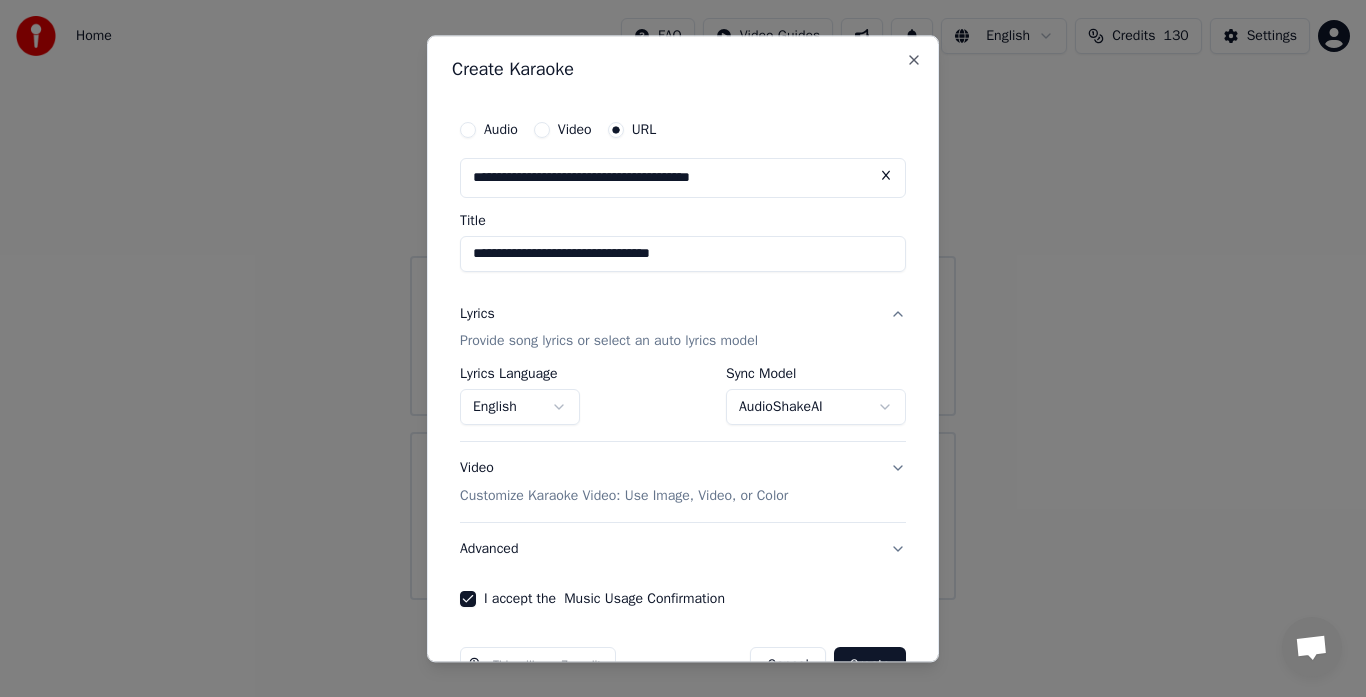 click on "Create" at bounding box center [870, 666] 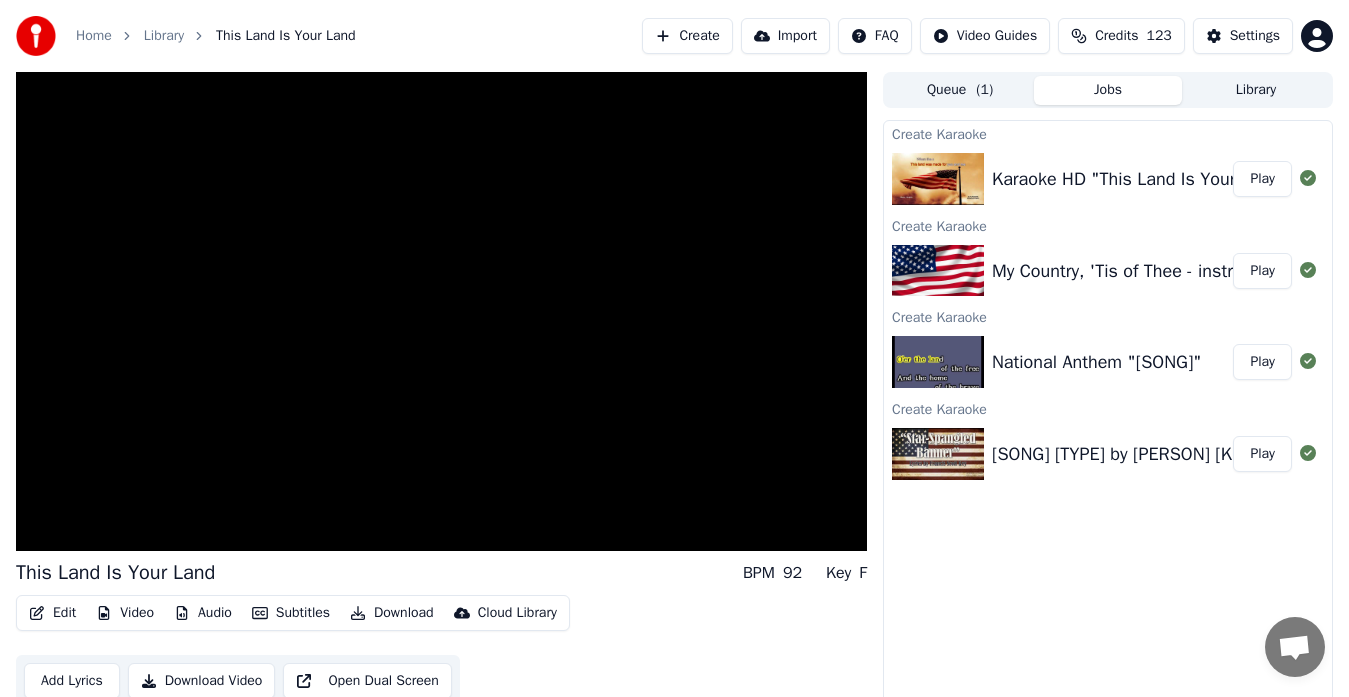 click at bounding box center (441, 311) 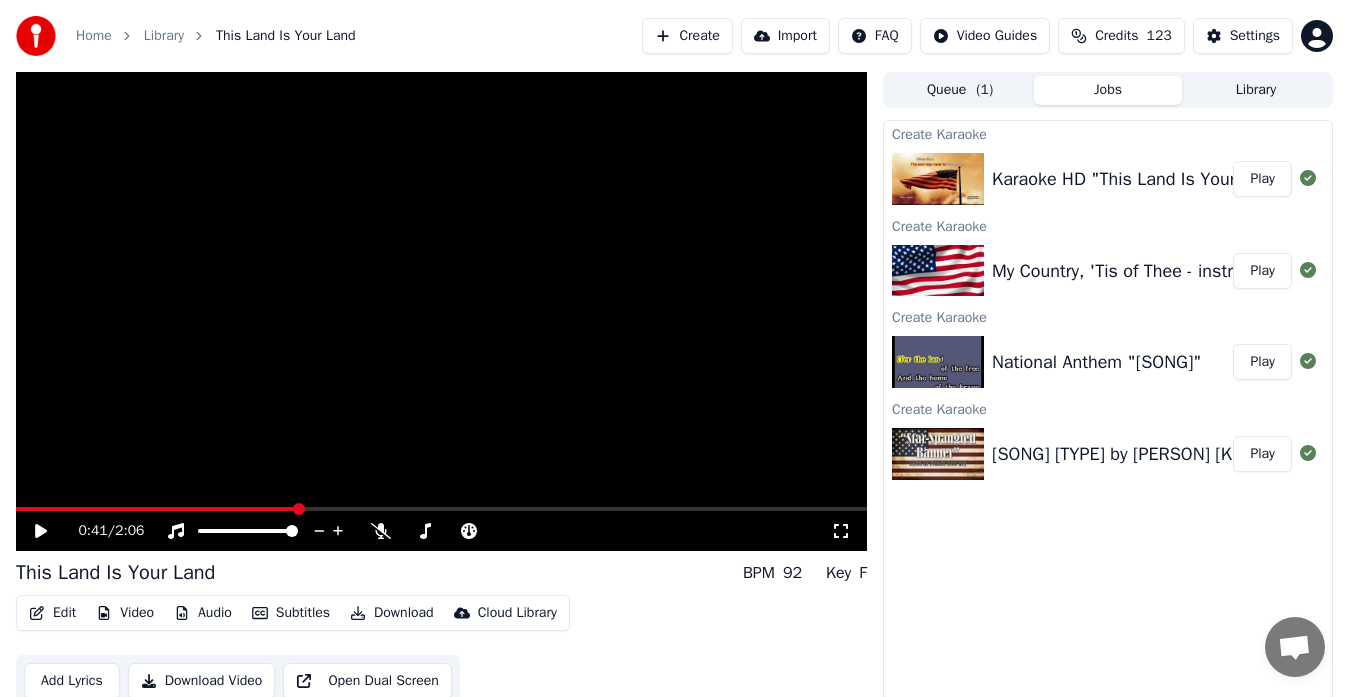click at bounding box center [441, 311] 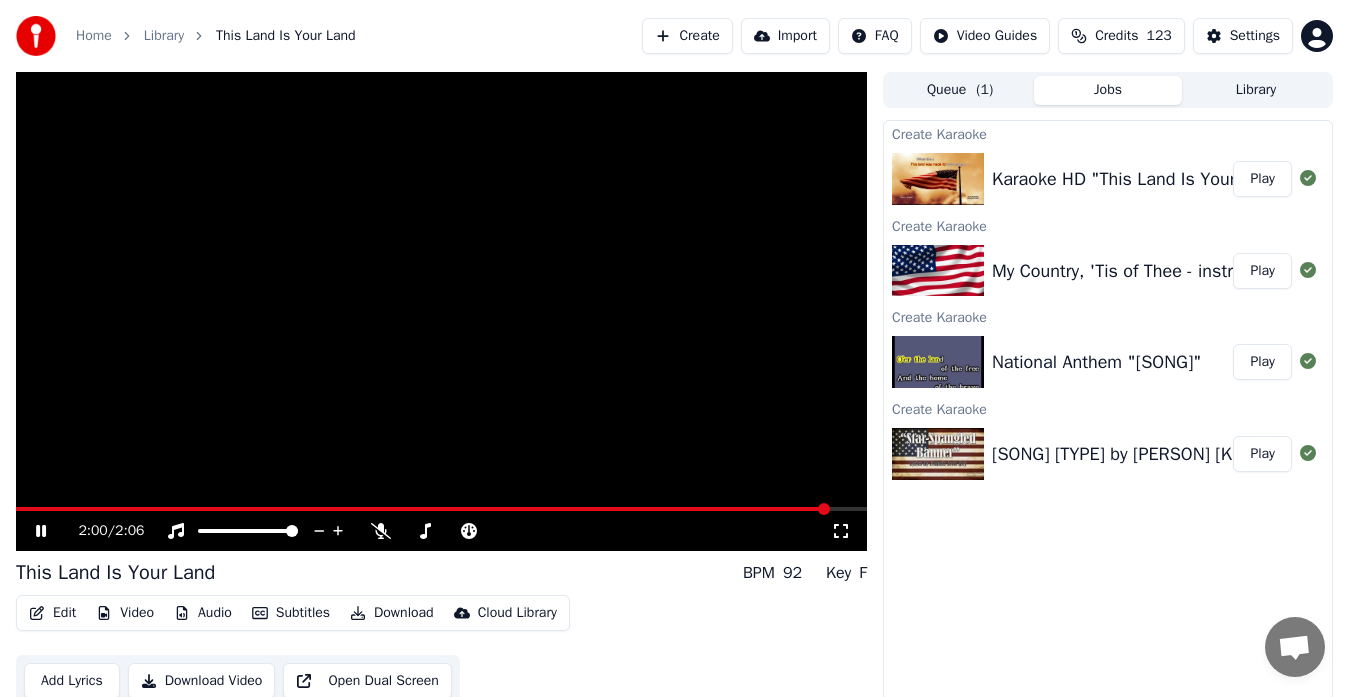 click at bounding box center (441, 311) 